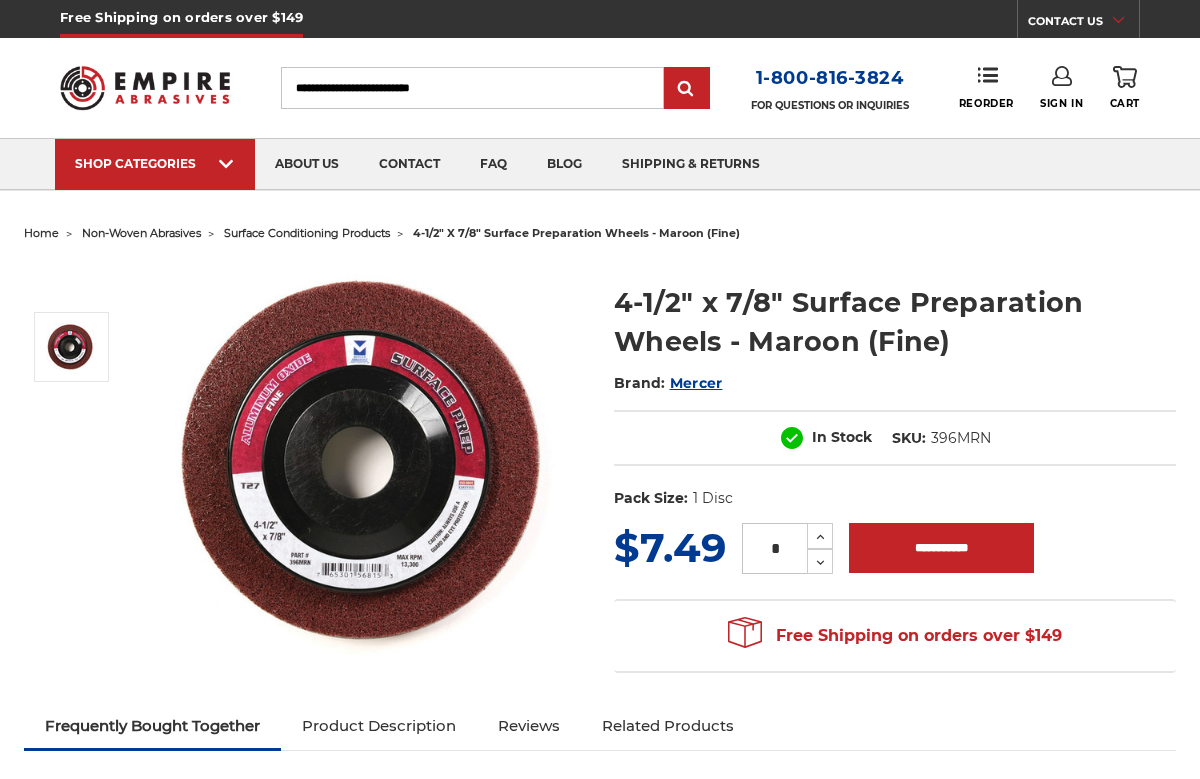 scroll, scrollTop: 0, scrollLeft: 0, axis: both 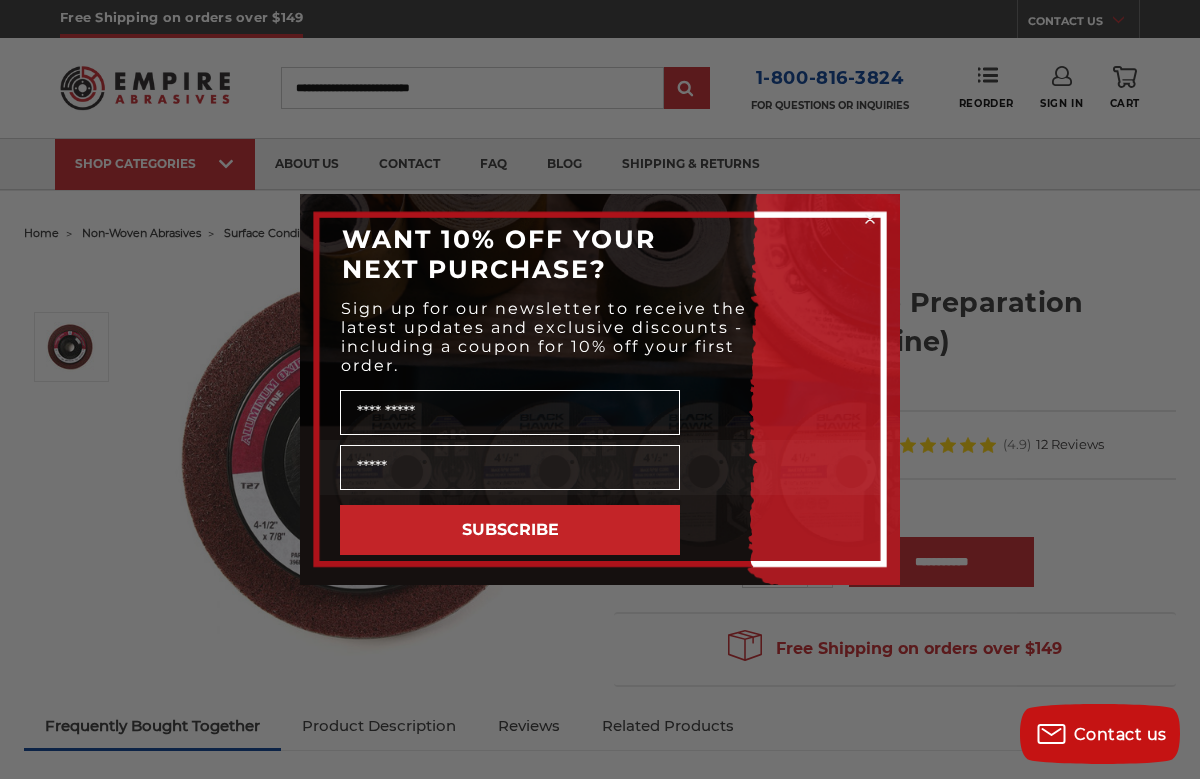 click on "Close dialog WANT 10% OFF YOUR NEXT PURCHASE? Sign up for our newsletter to receive the latest updates and exclusive discounts - including a coupon for 10% off your first order. Name SUBSCRIBE ******" at bounding box center (600, 389) 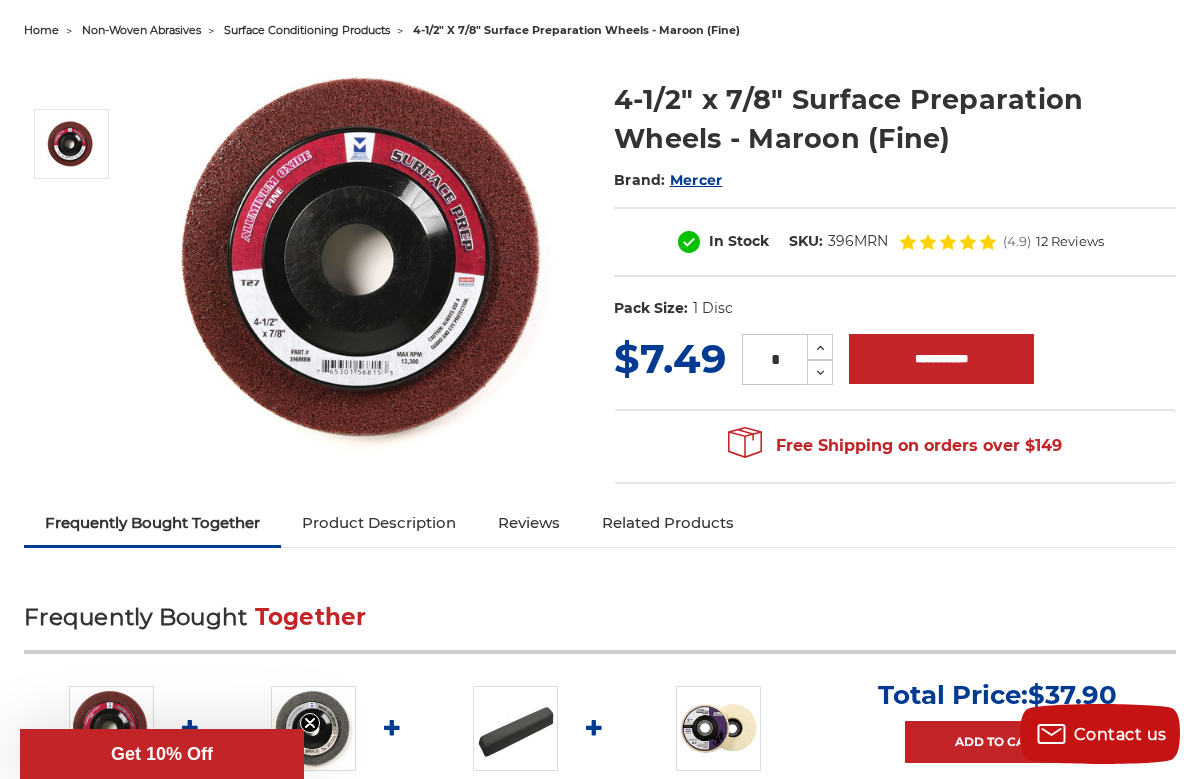 scroll, scrollTop: 220, scrollLeft: 0, axis: vertical 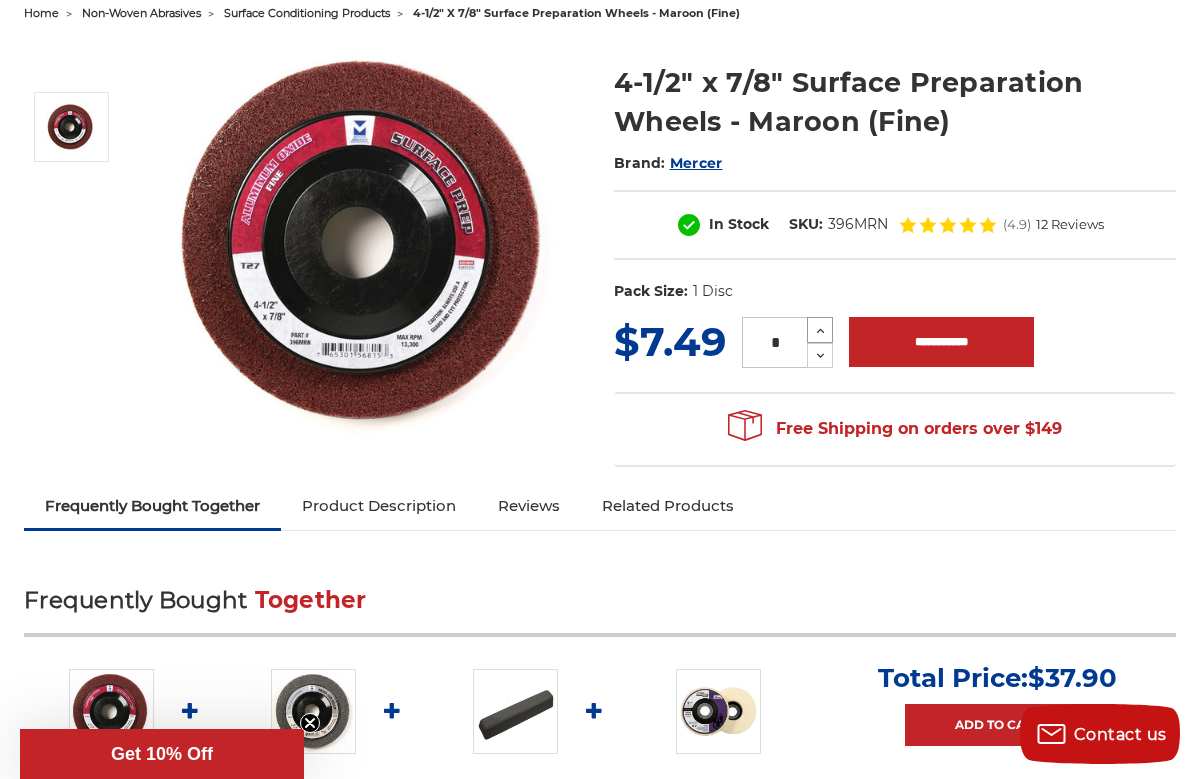 click 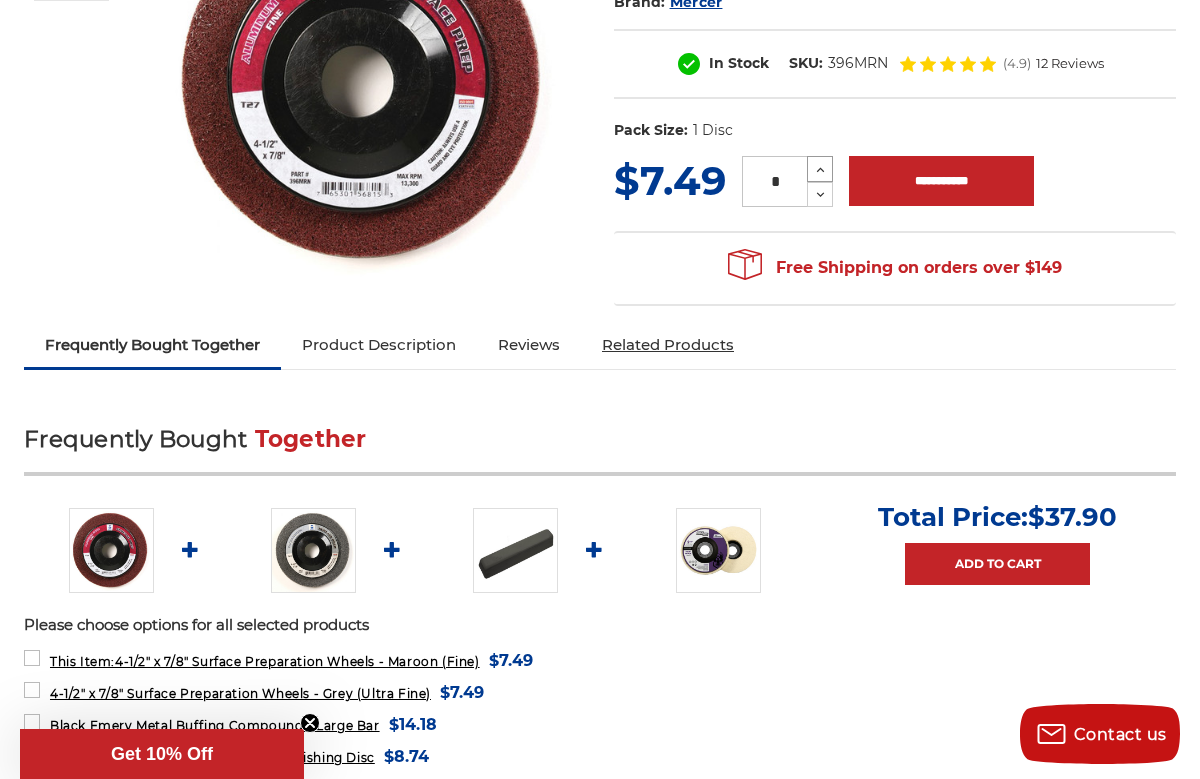 scroll, scrollTop: 386, scrollLeft: 0, axis: vertical 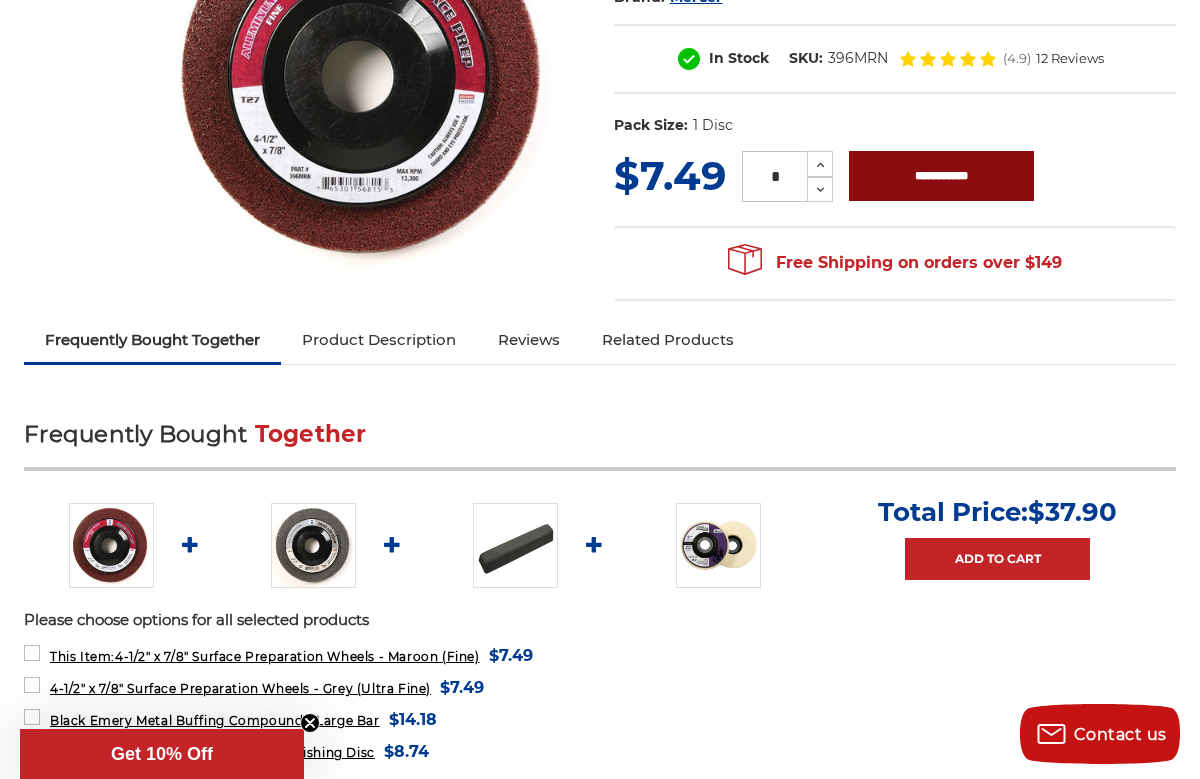 click on "**********" at bounding box center [941, 176] 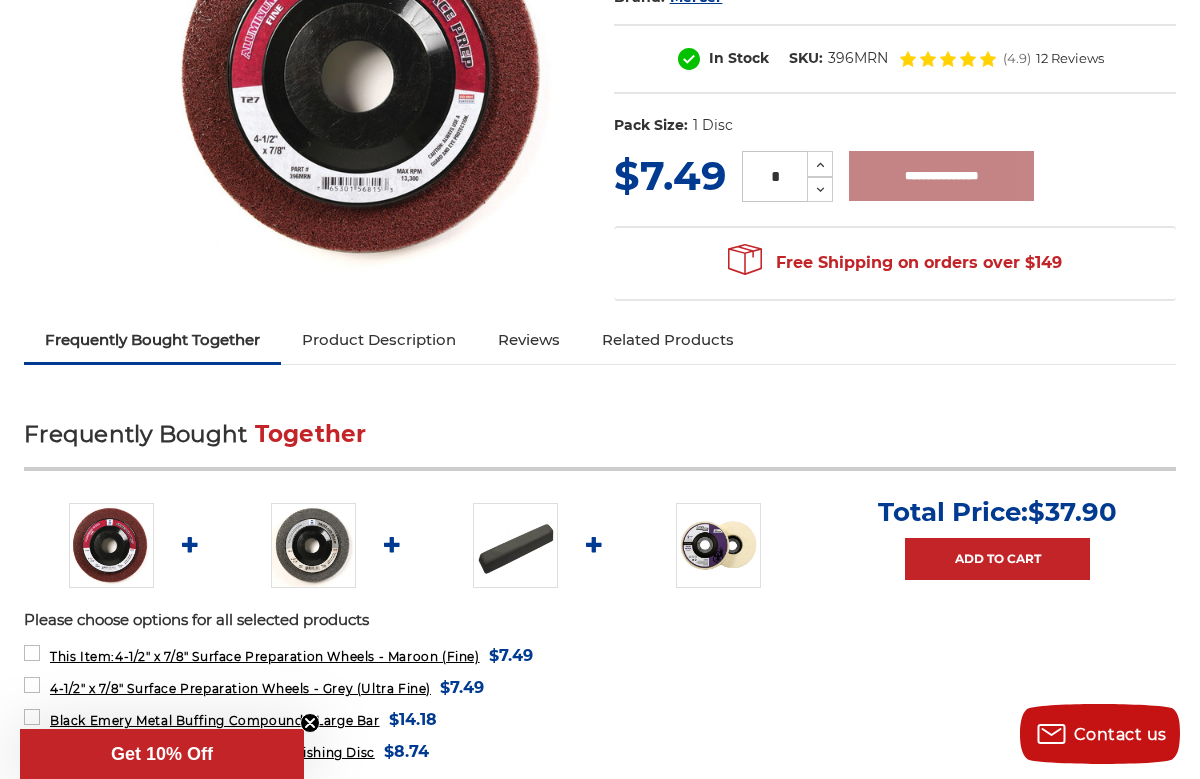 type on "**********" 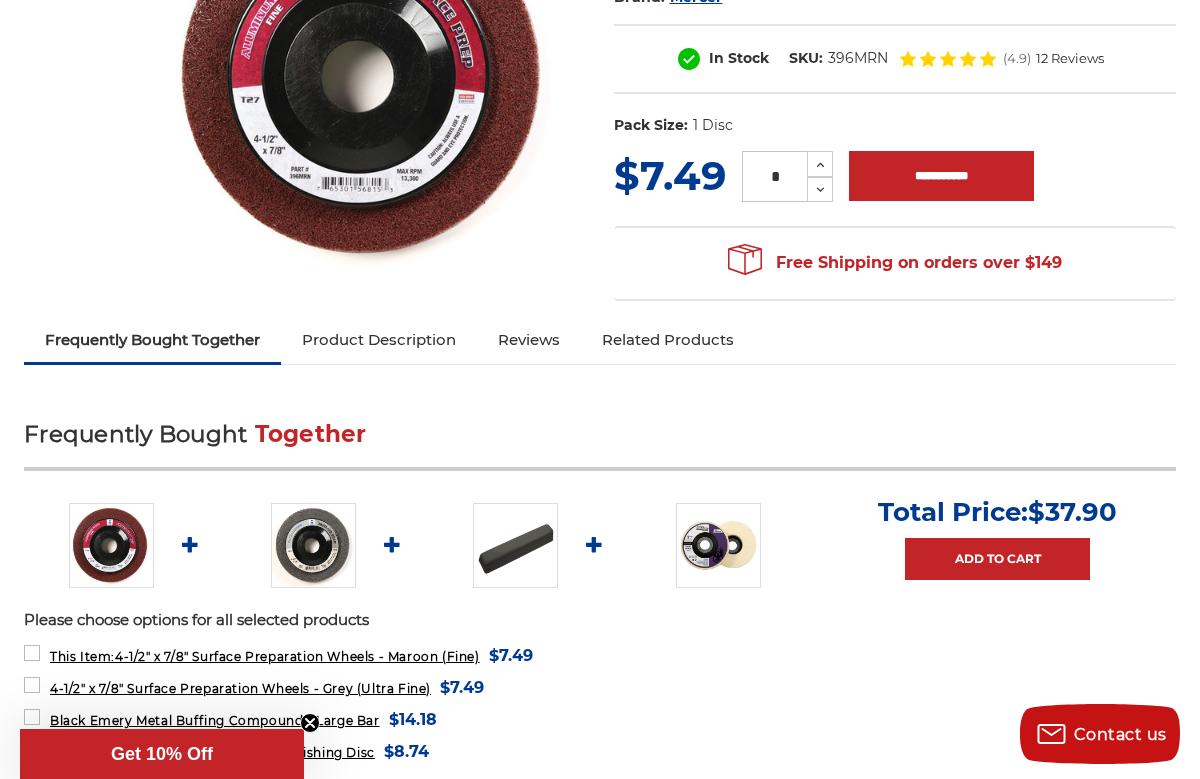 click at bounding box center (313, 545) 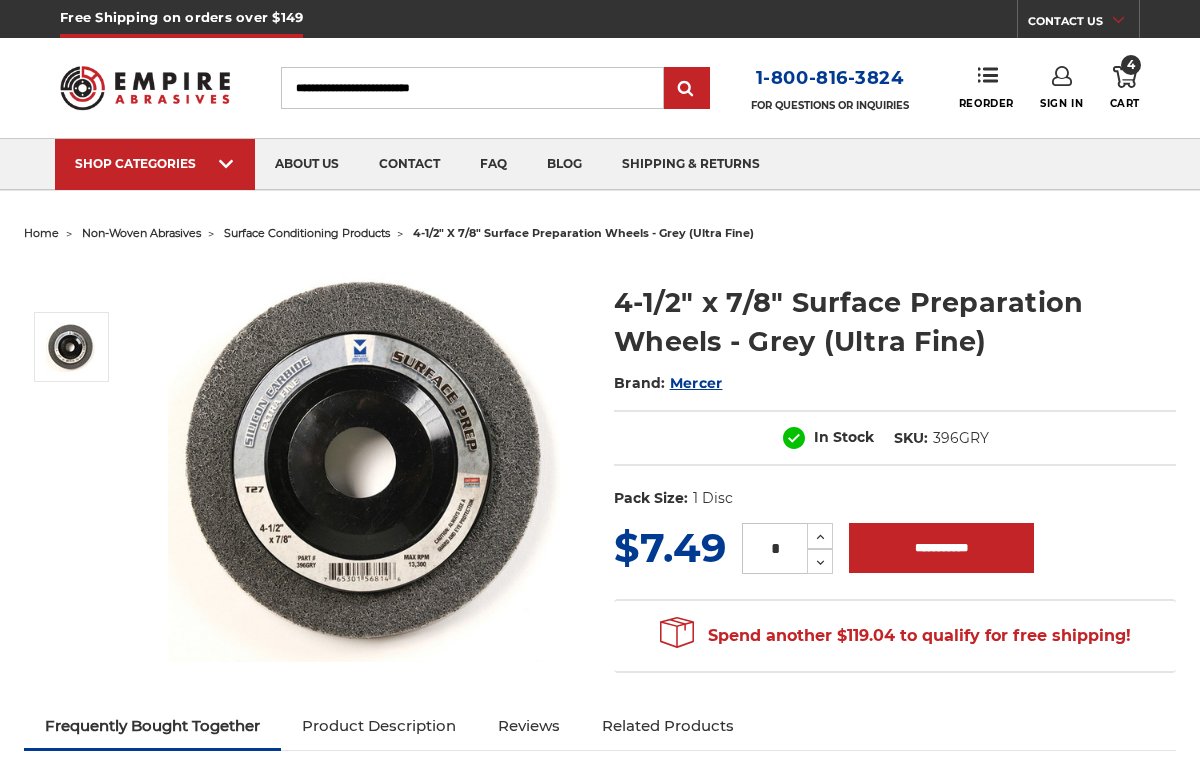 scroll, scrollTop: 0, scrollLeft: 0, axis: both 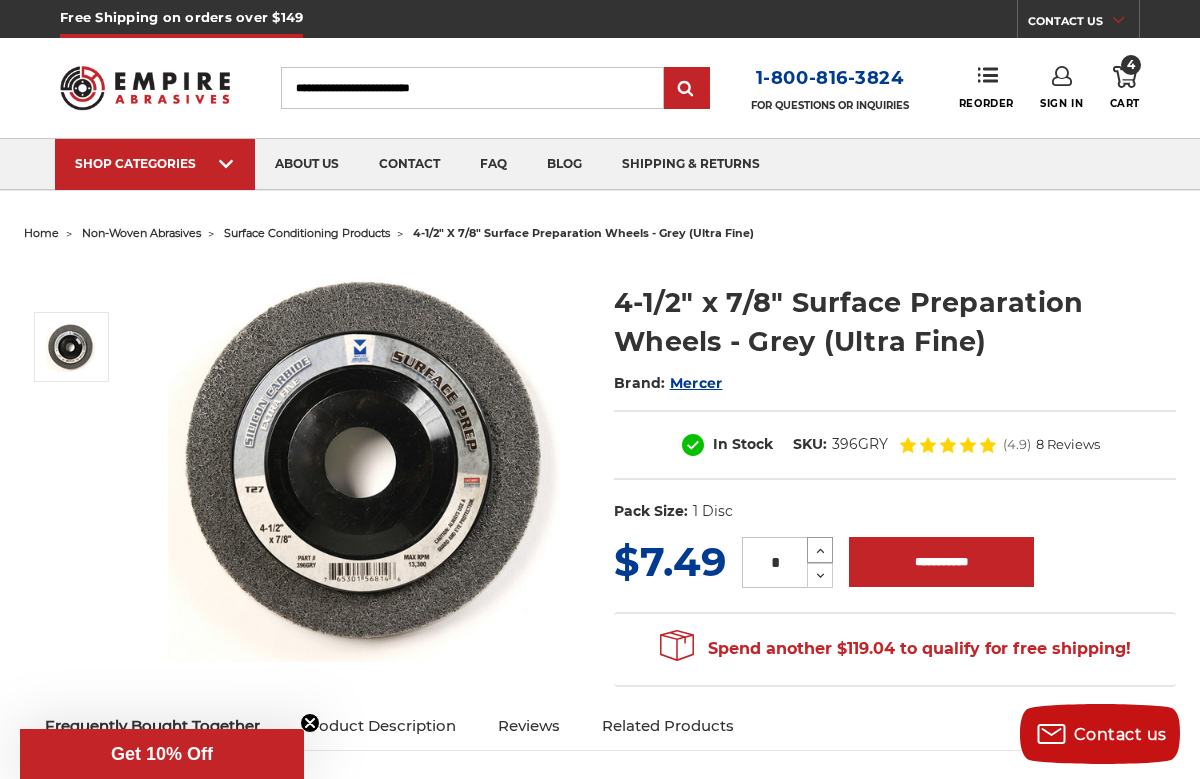 click 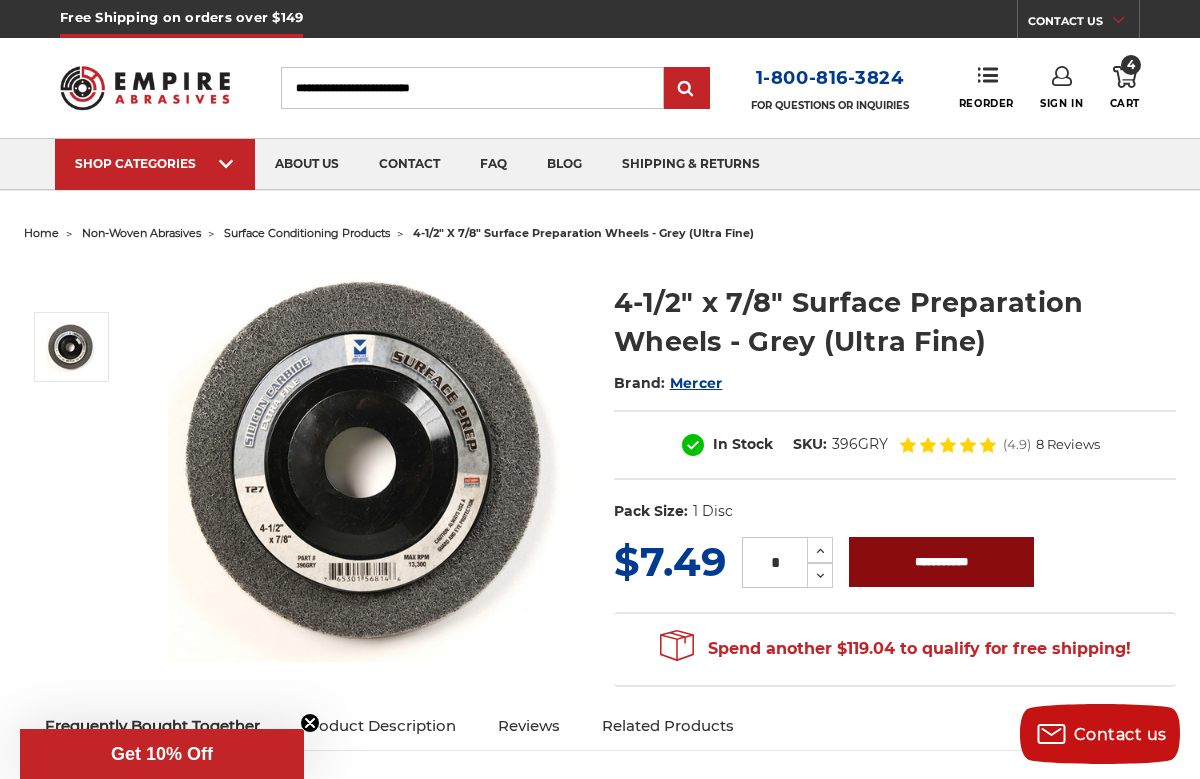 click on "**********" at bounding box center (941, 562) 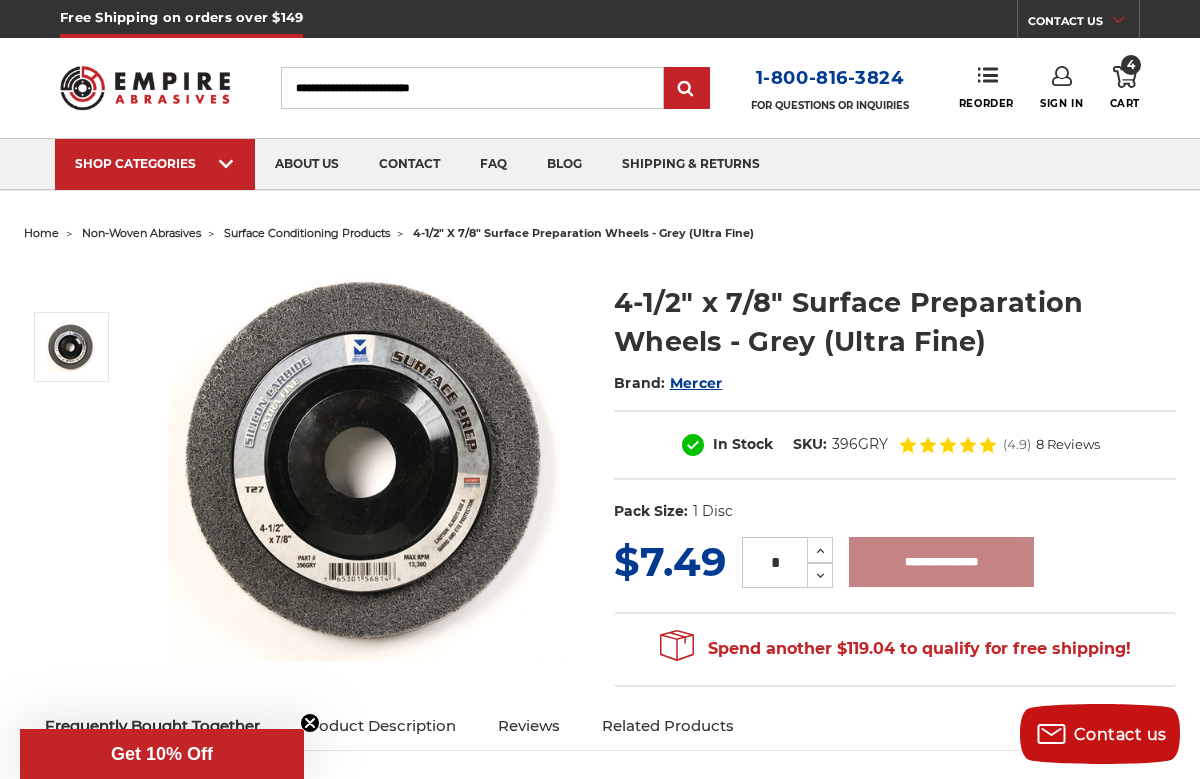 type on "**********" 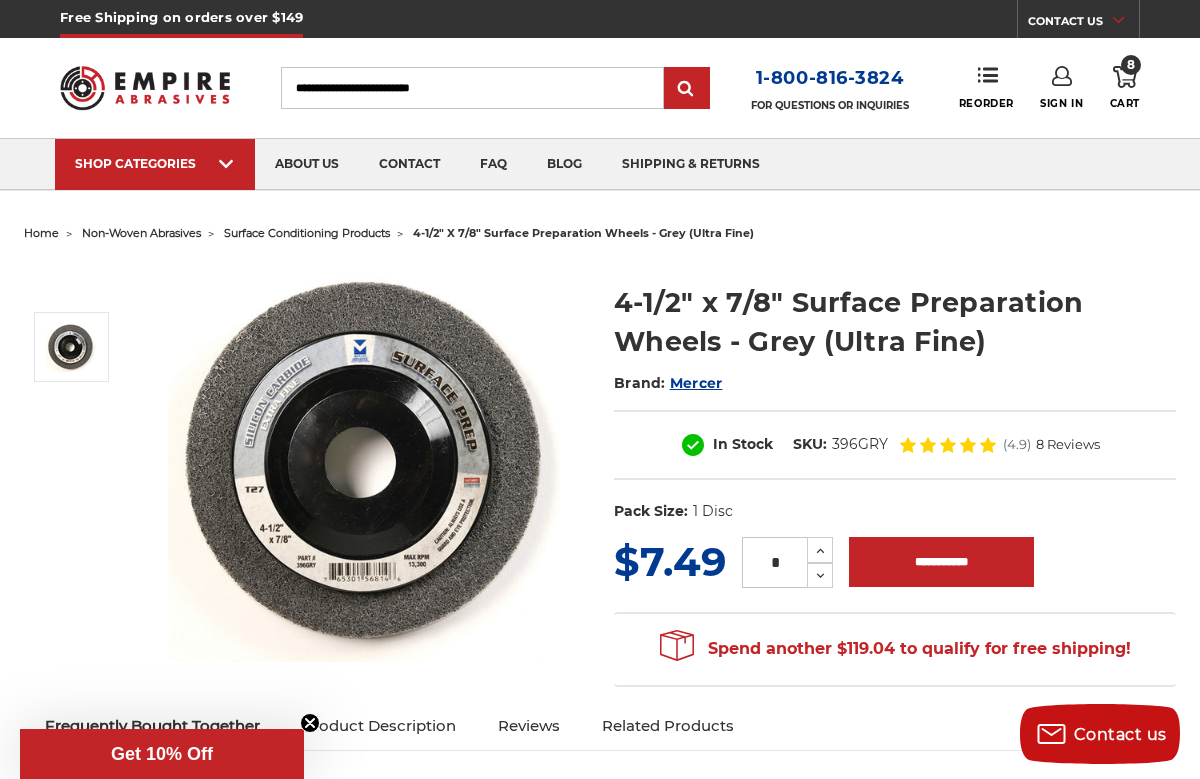click on "8" at bounding box center (1131, 65) 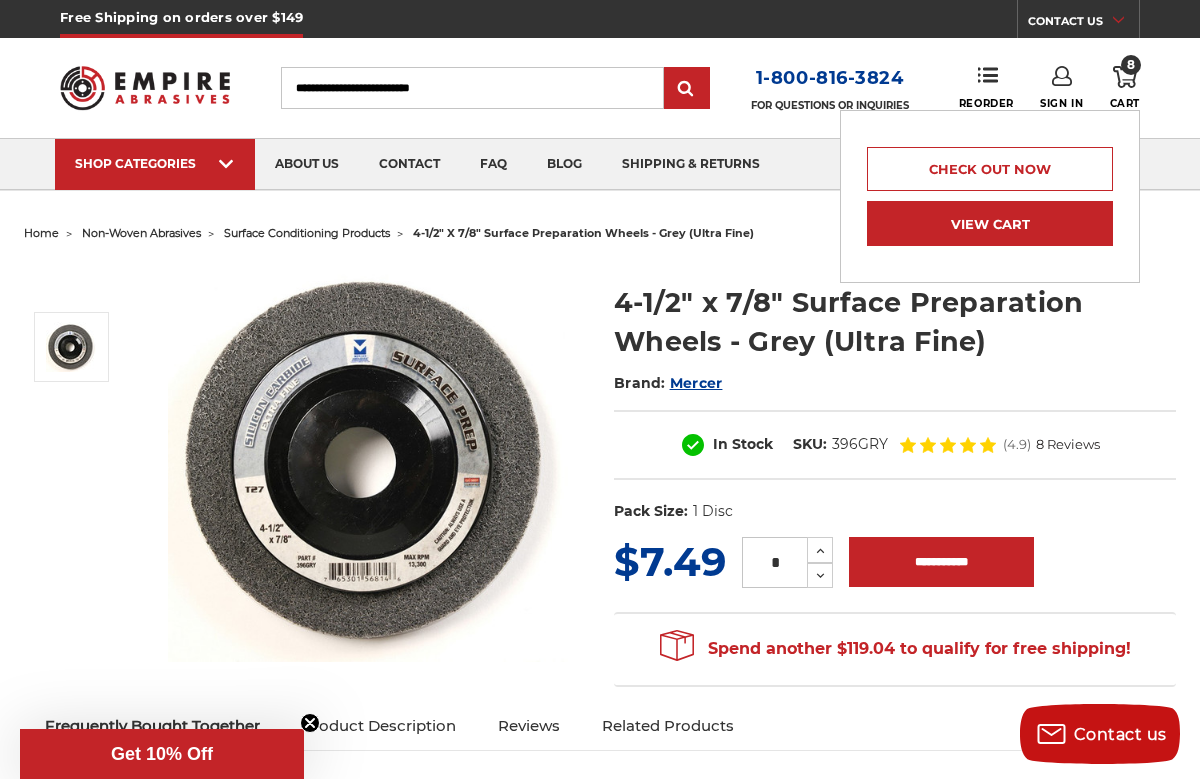 click on "View Cart" at bounding box center (990, 223) 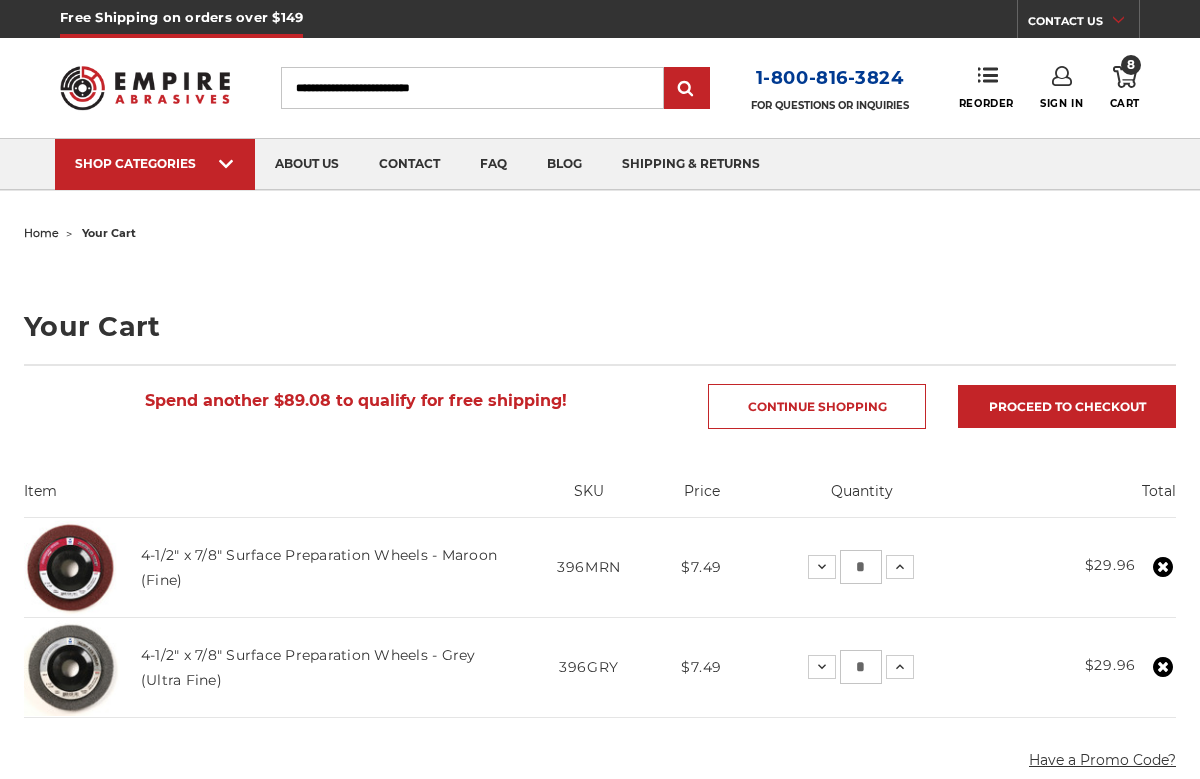 scroll, scrollTop: 0, scrollLeft: 0, axis: both 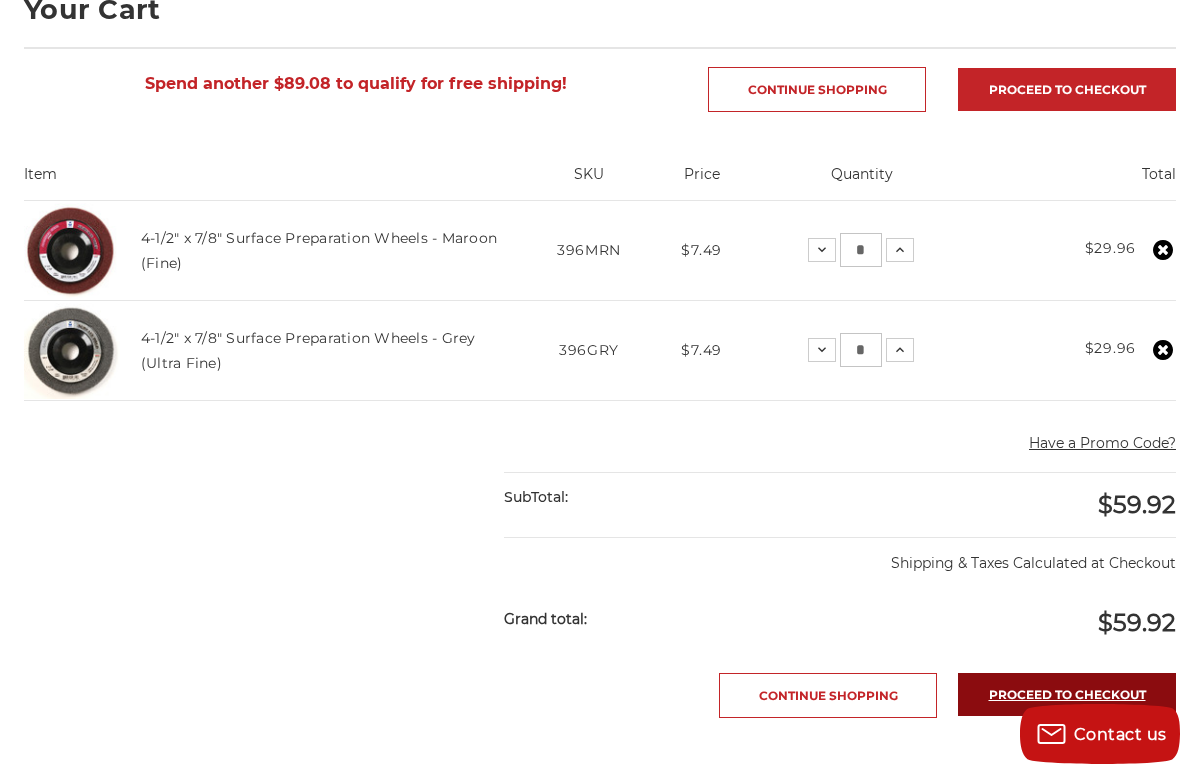 click on "Proceed to checkout" at bounding box center [1067, 694] 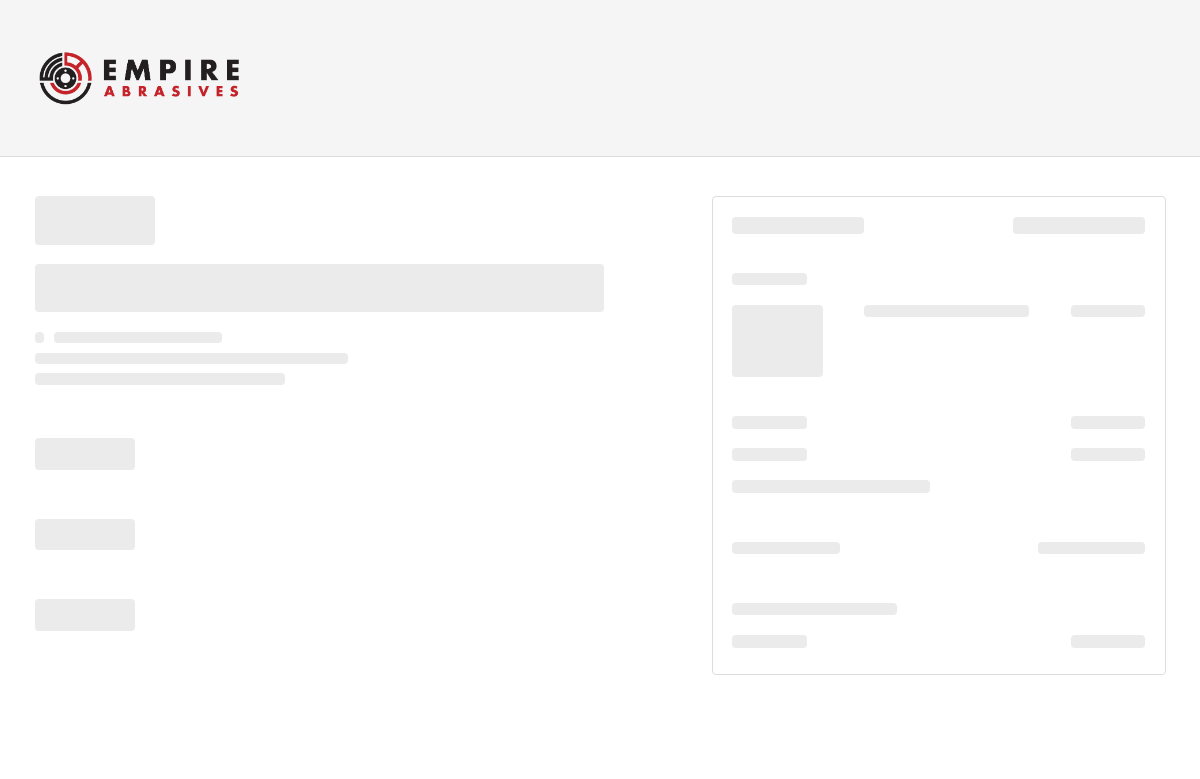 scroll, scrollTop: 0, scrollLeft: 0, axis: both 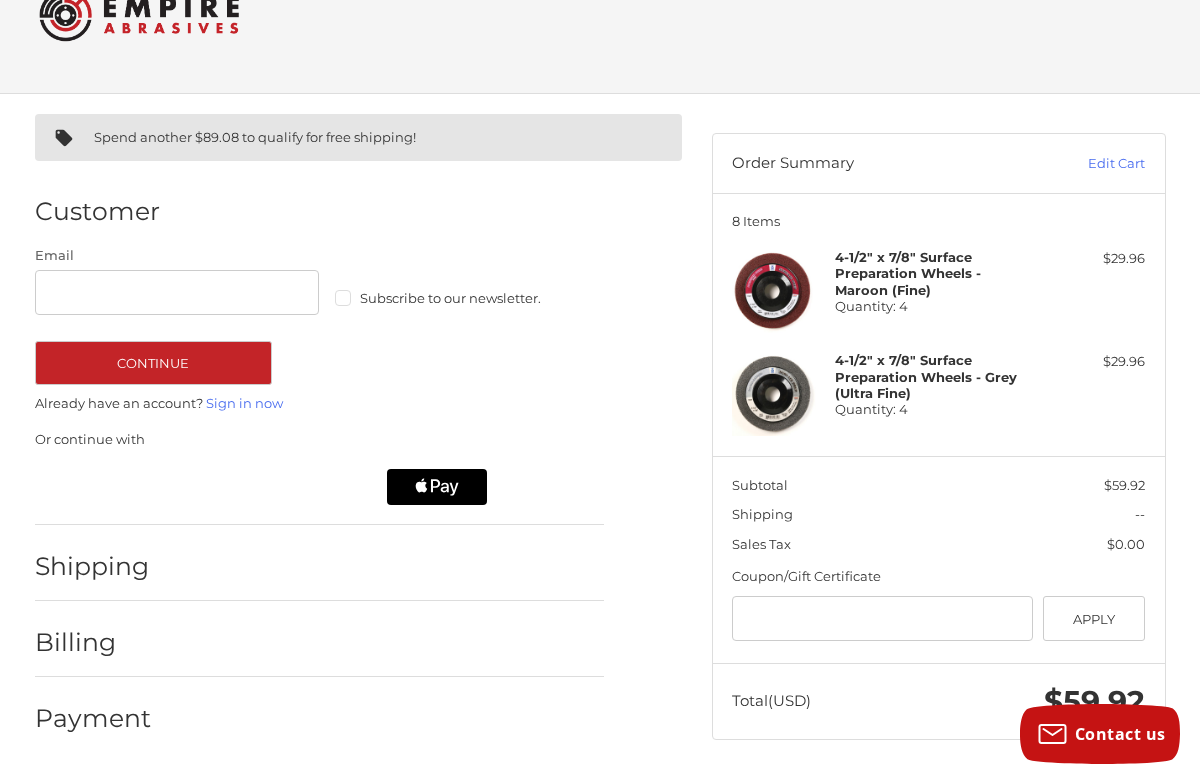 click on "Subscribe to our newsletter." at bounding box center (477, 298) 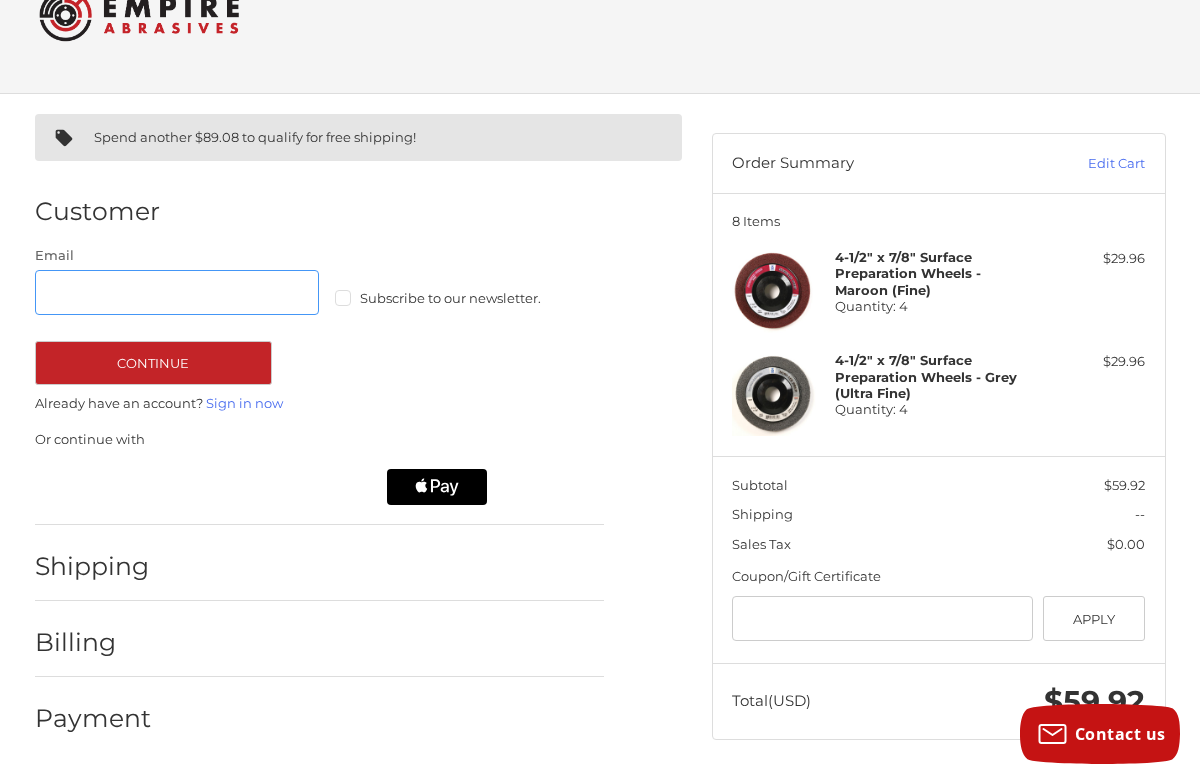 click on "Email" at bounding box center [177, 292] 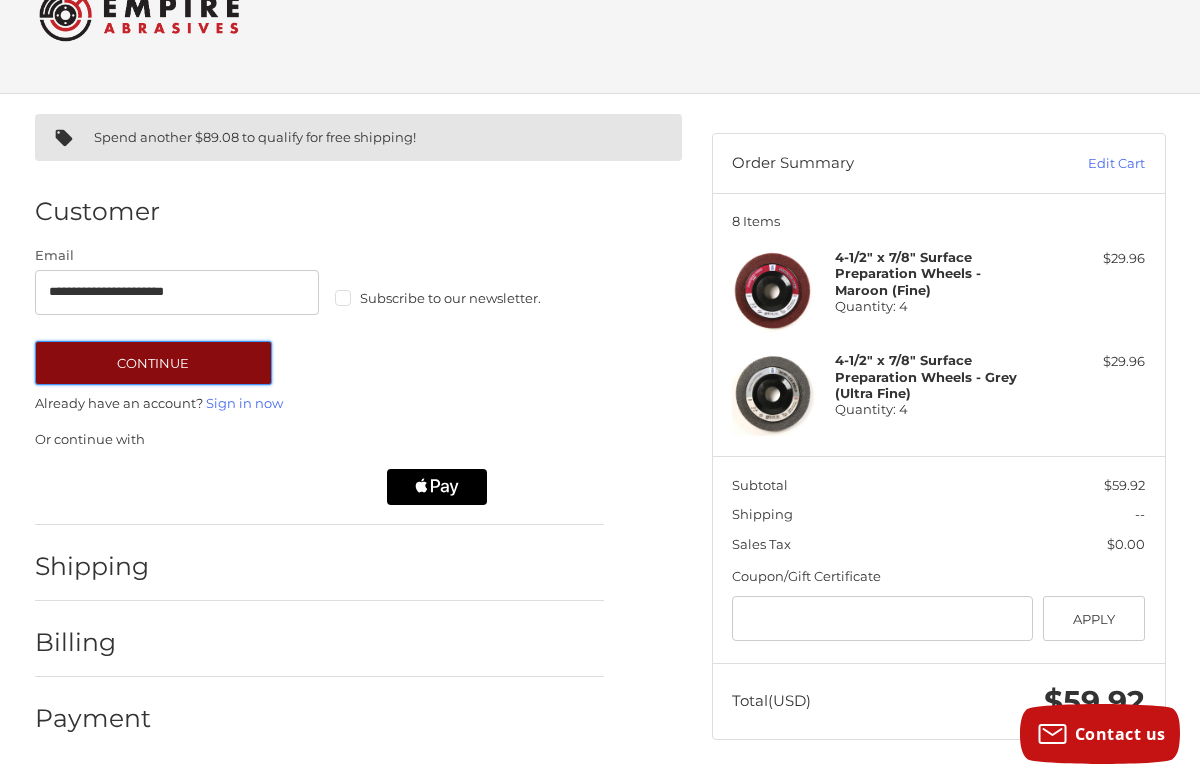 click on "Continue" at bounding box center (153, 363) 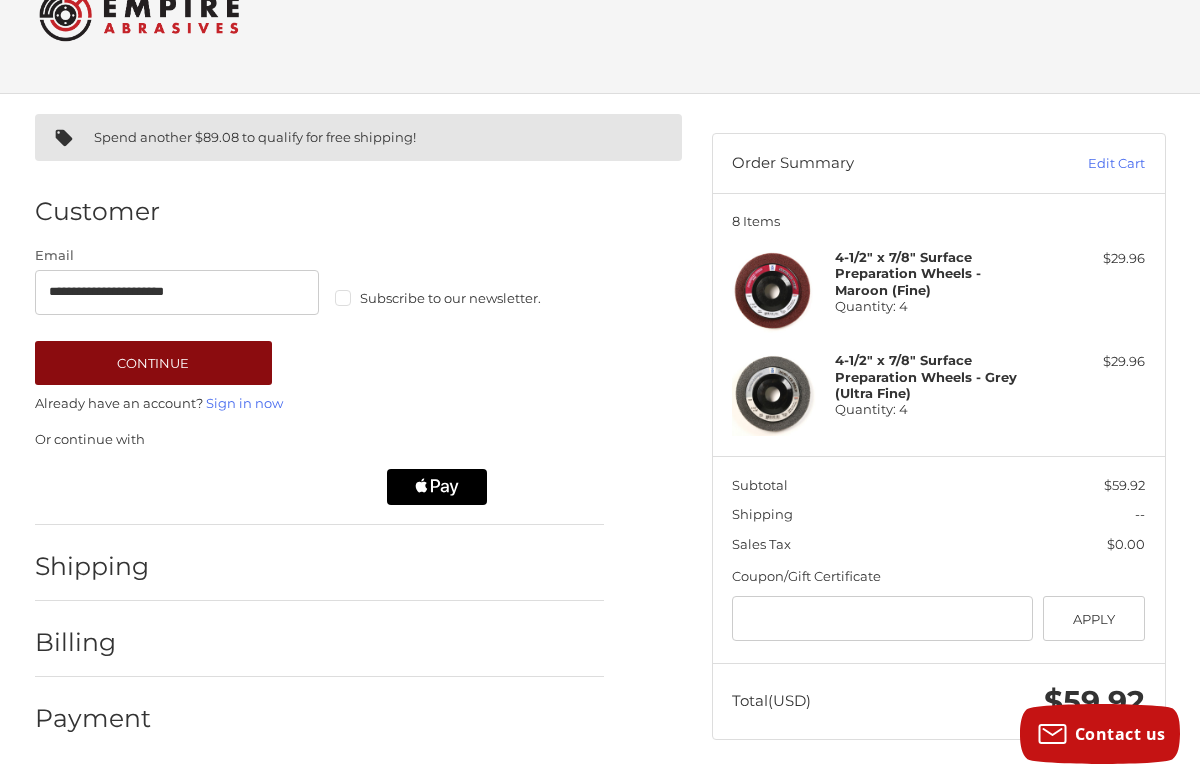select on "**" 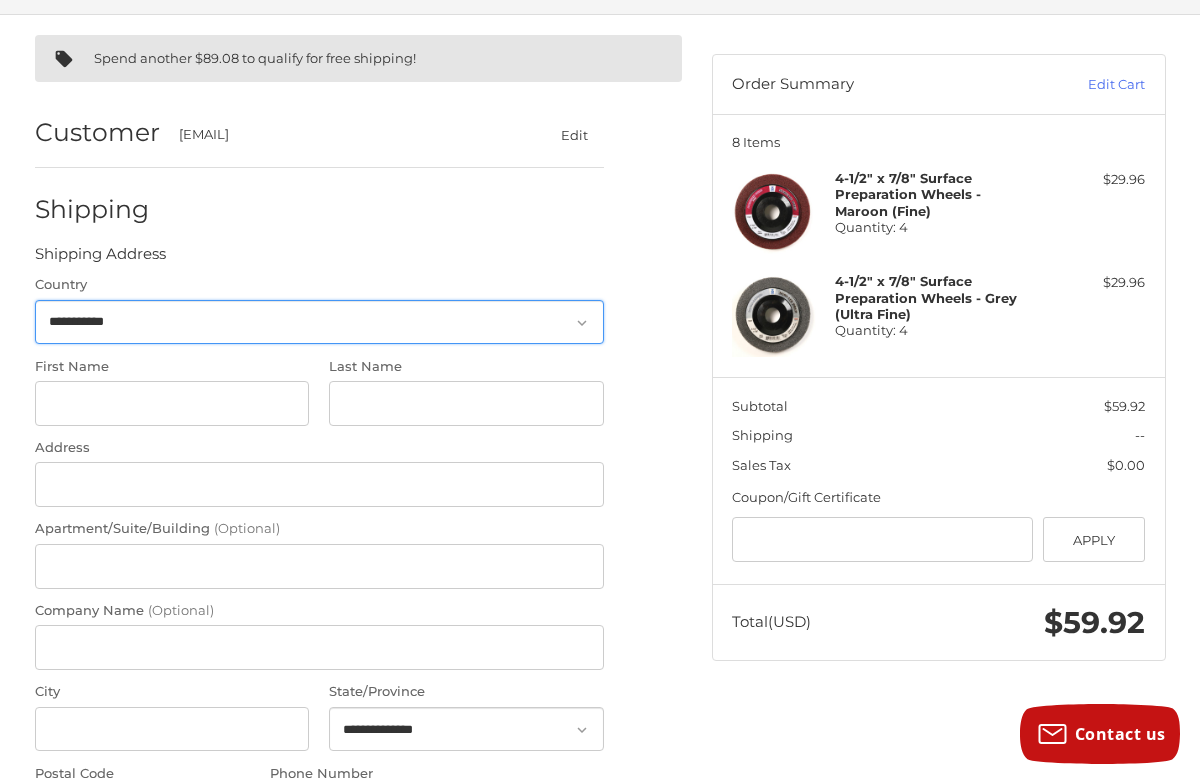 scroll, scrollTop: 154, scrollLeft: 0, axis: vertical 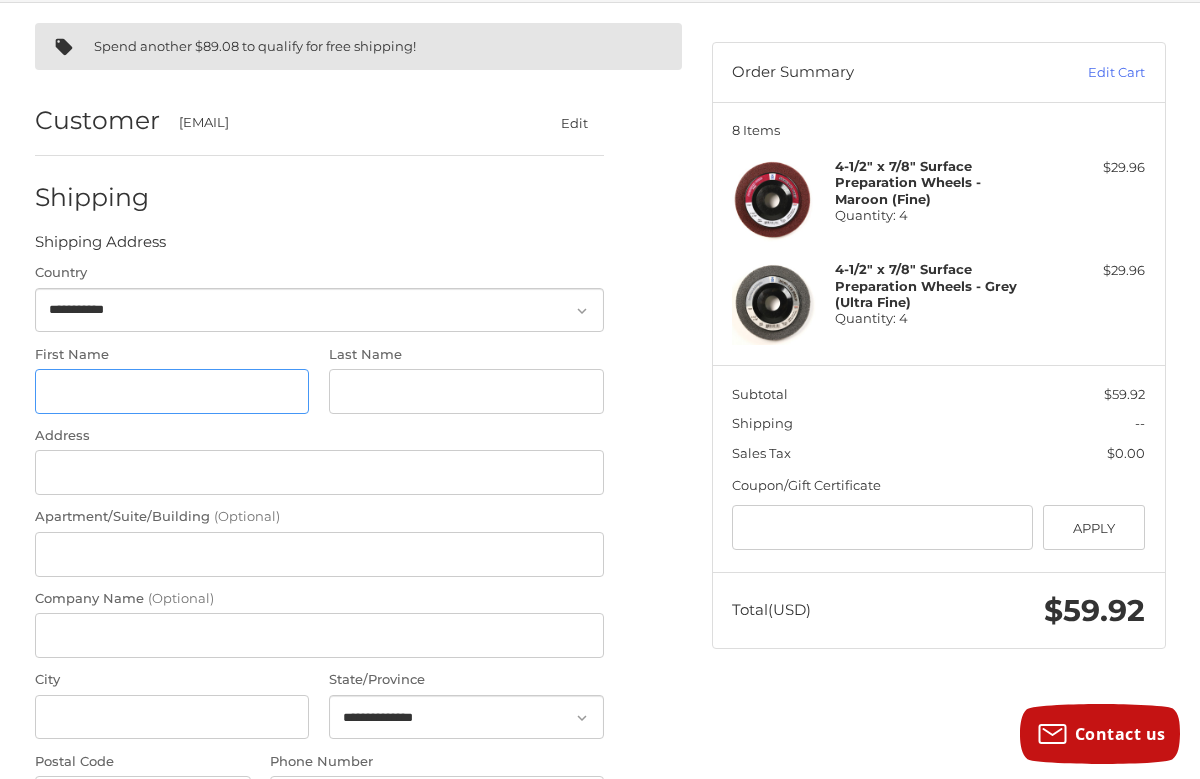 click on "First Name" at bounding box center (172, 391) 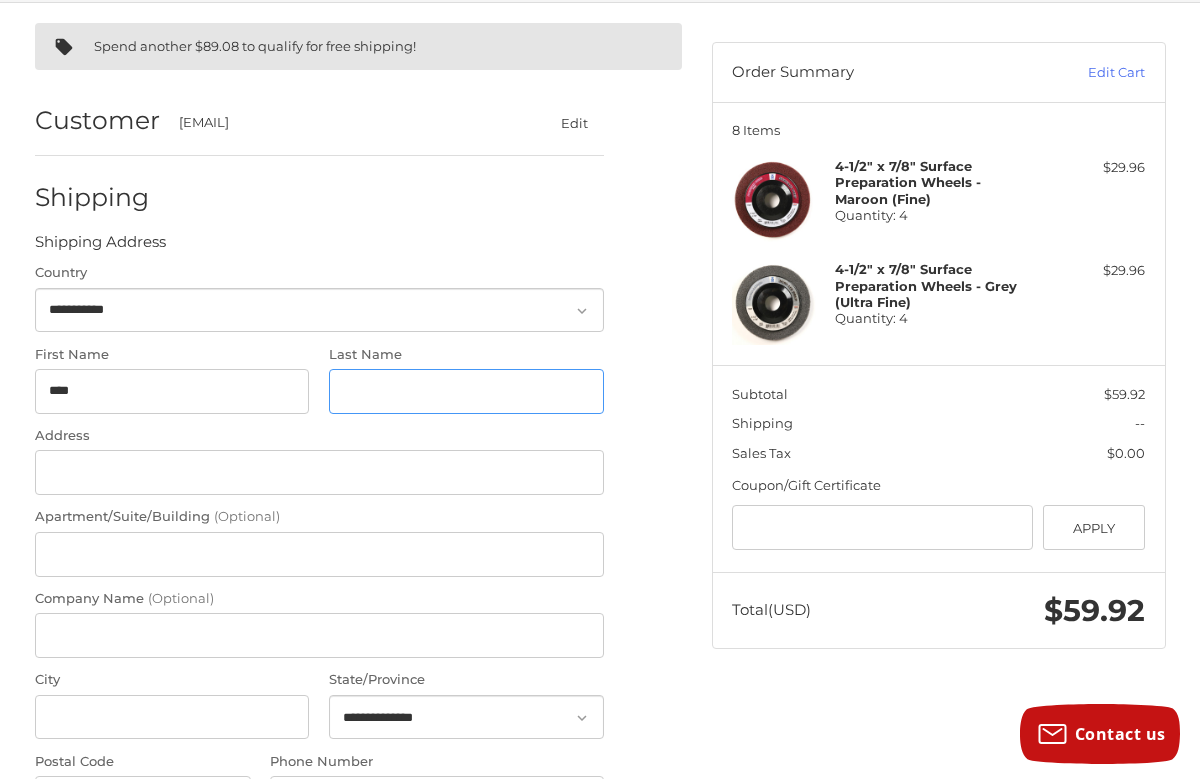 type on "*******" 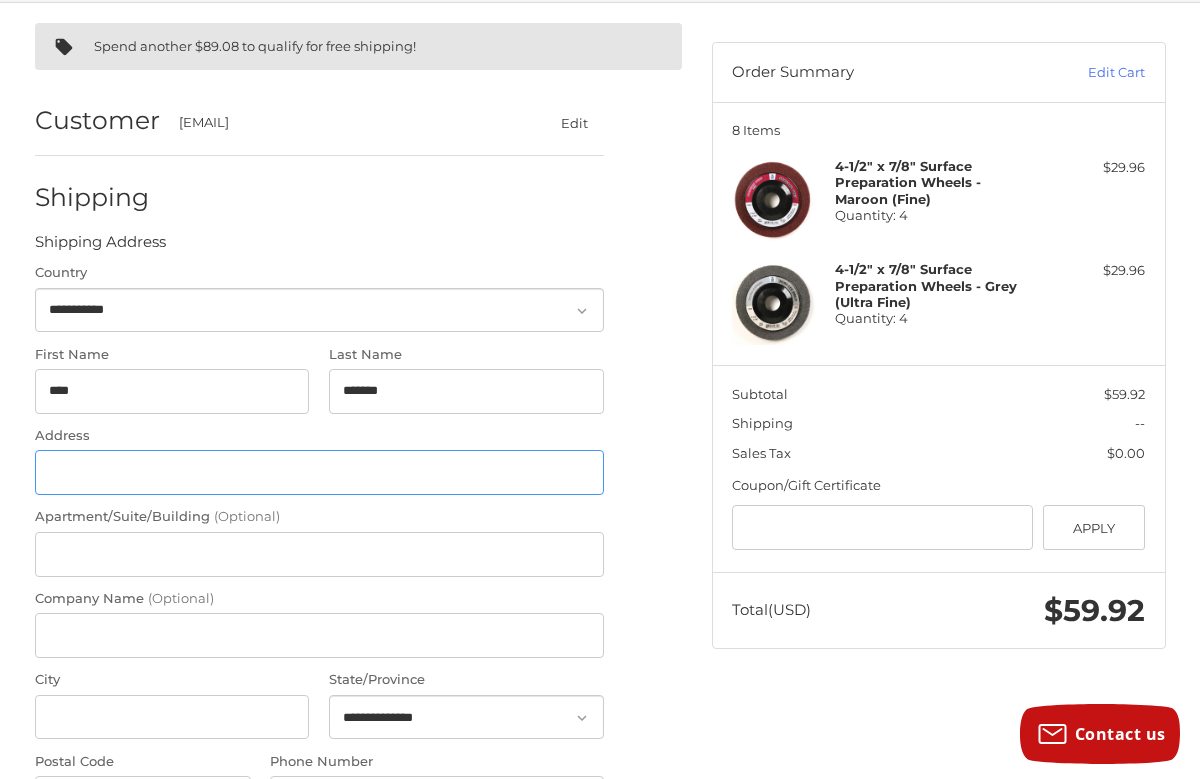 type on "**********" 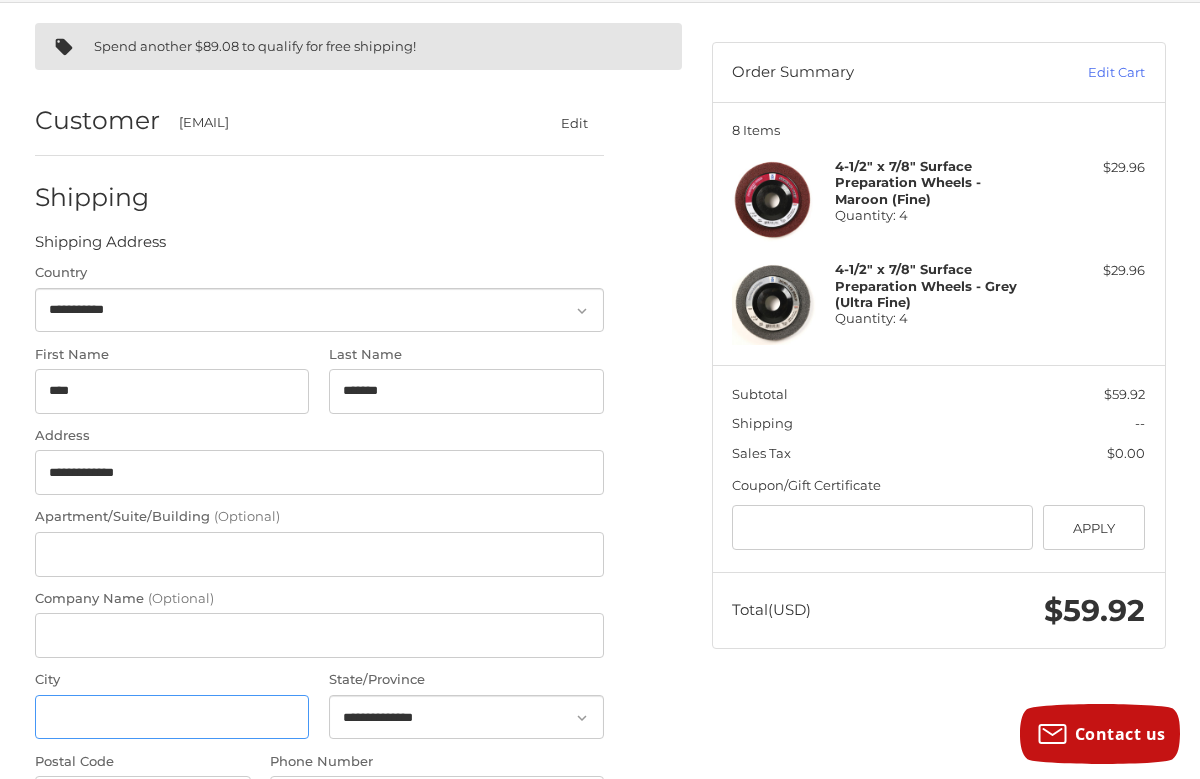 type on "**********" 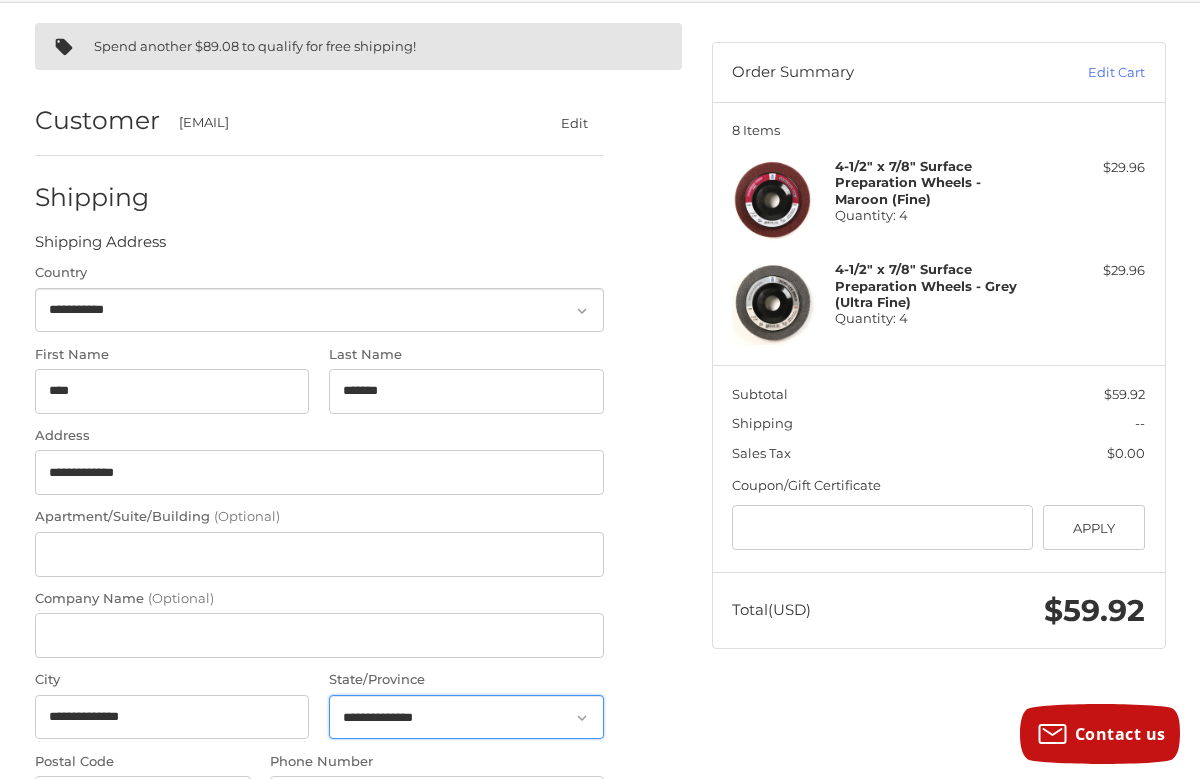 select on "**" 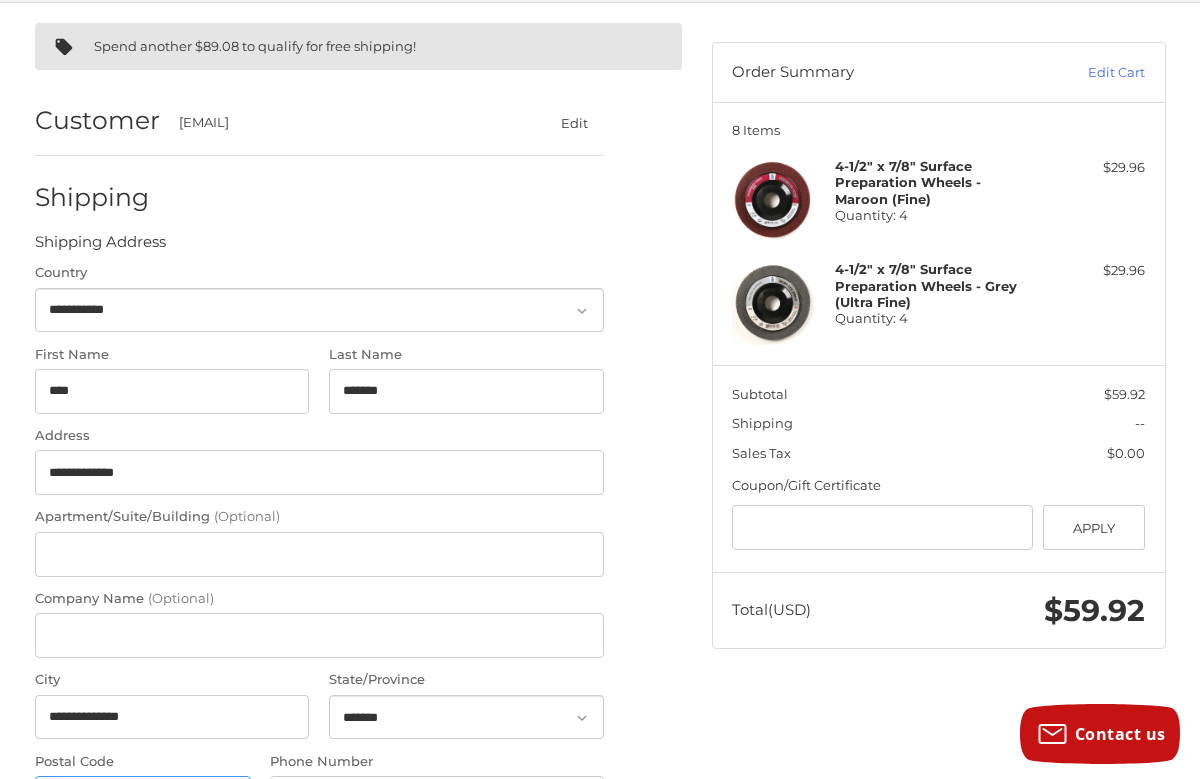 type on "*****" 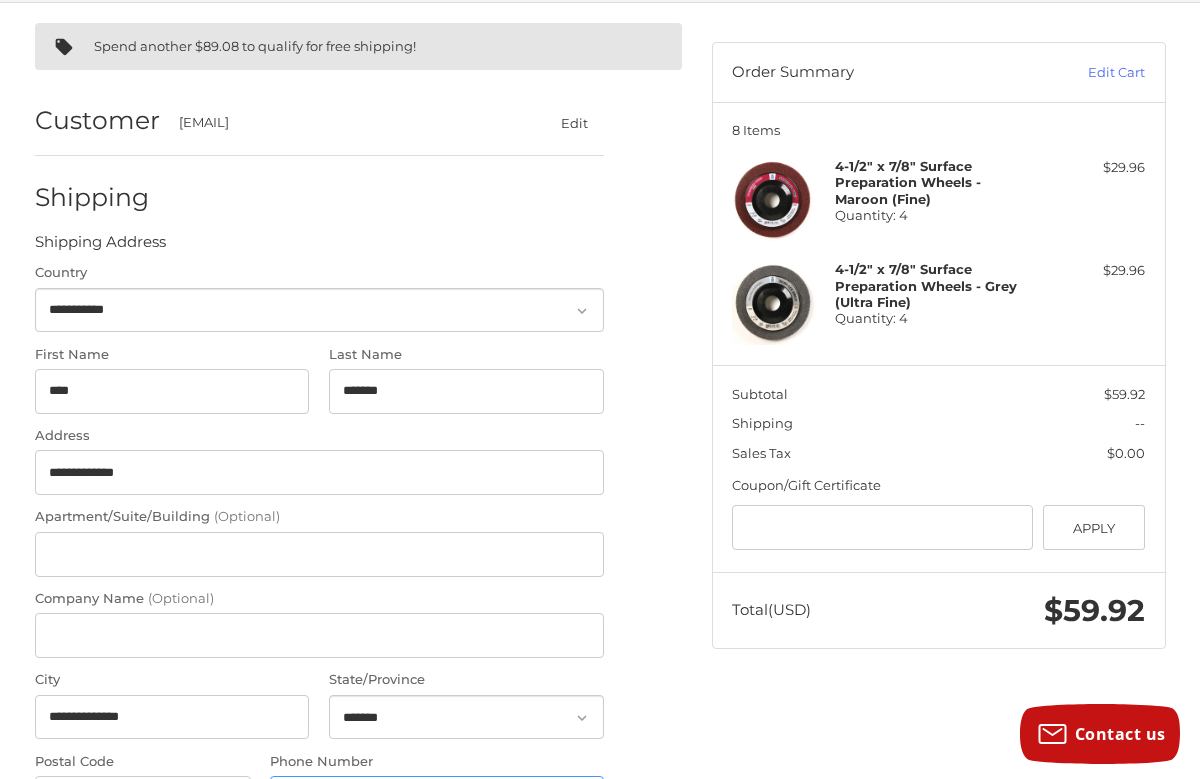 type on "**********" 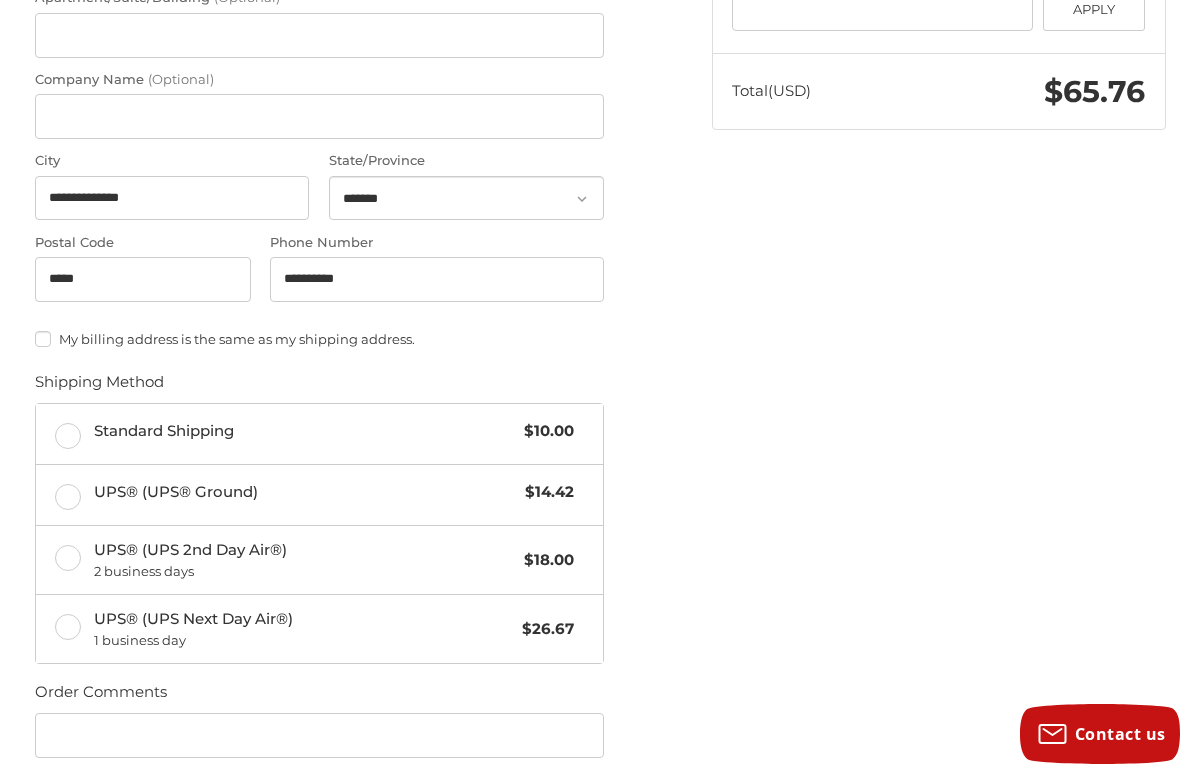scroll, scrollTop: 690, scrollLeft: 0, axis: vertical 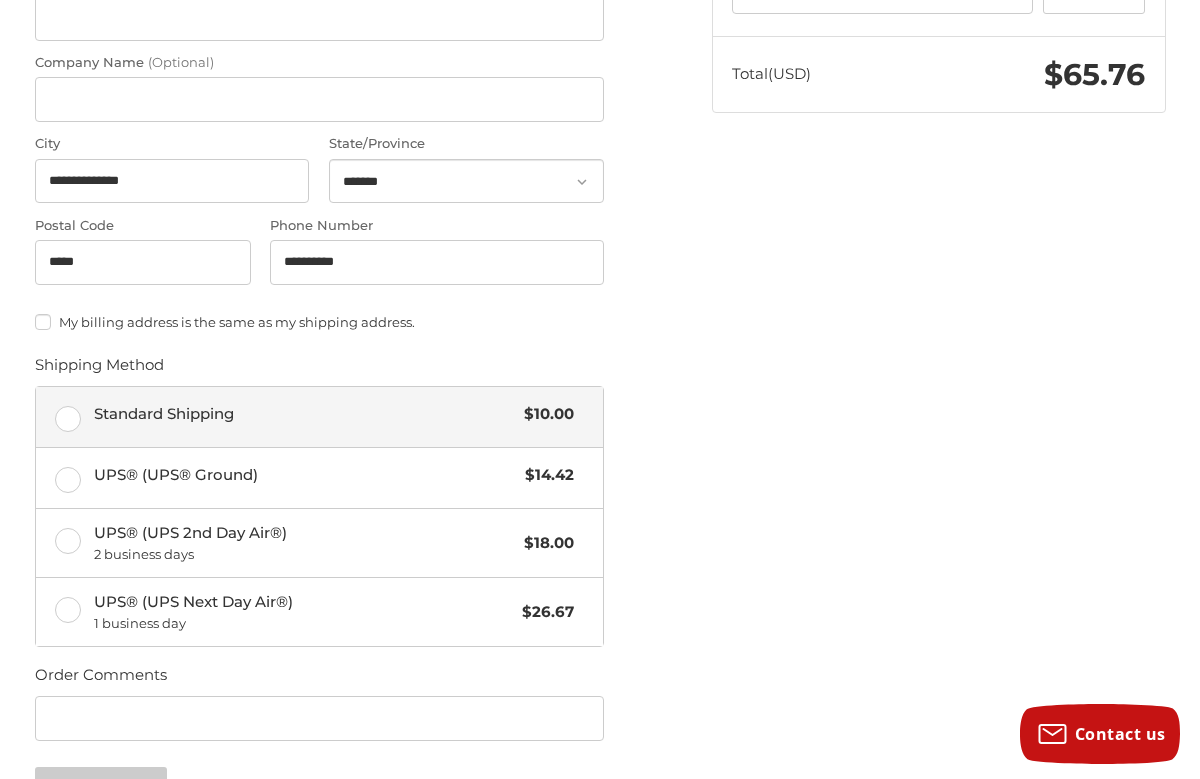 click on "Standard Shipping $10.00" at bounding box center (319, 417) 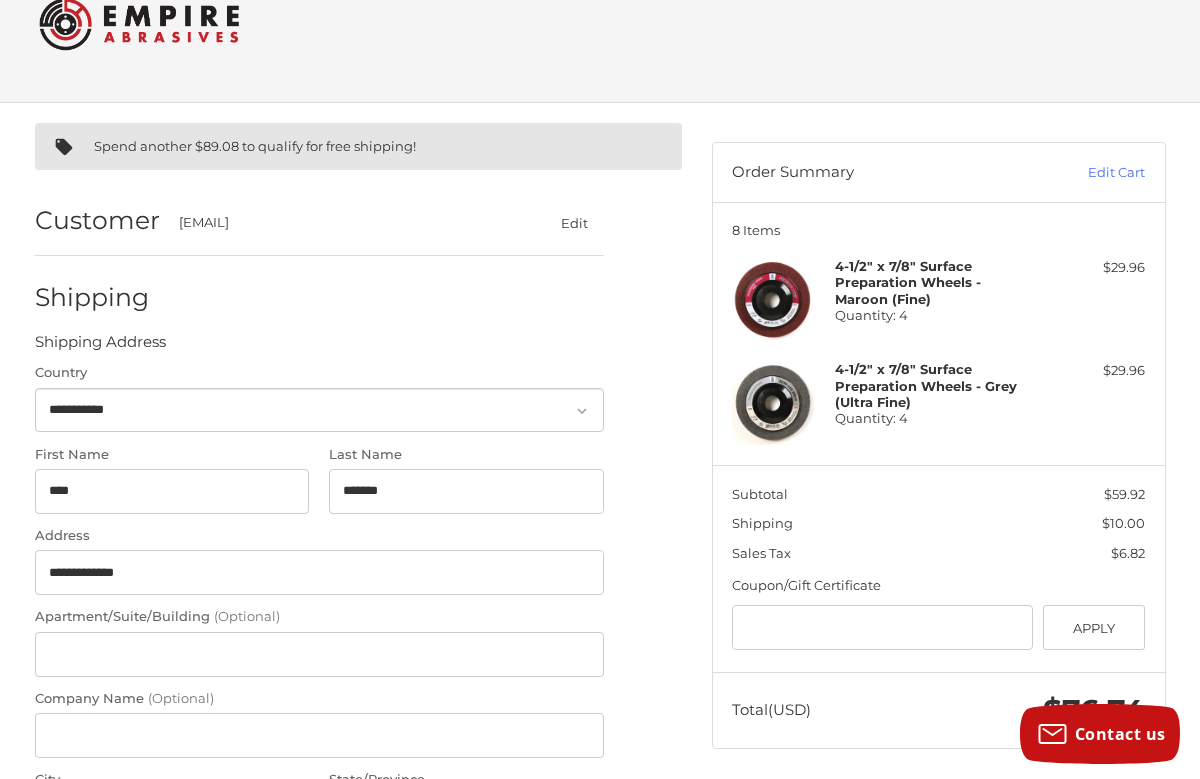 scroll, scrollTop: 0, scrollLeft: 0, axis: both 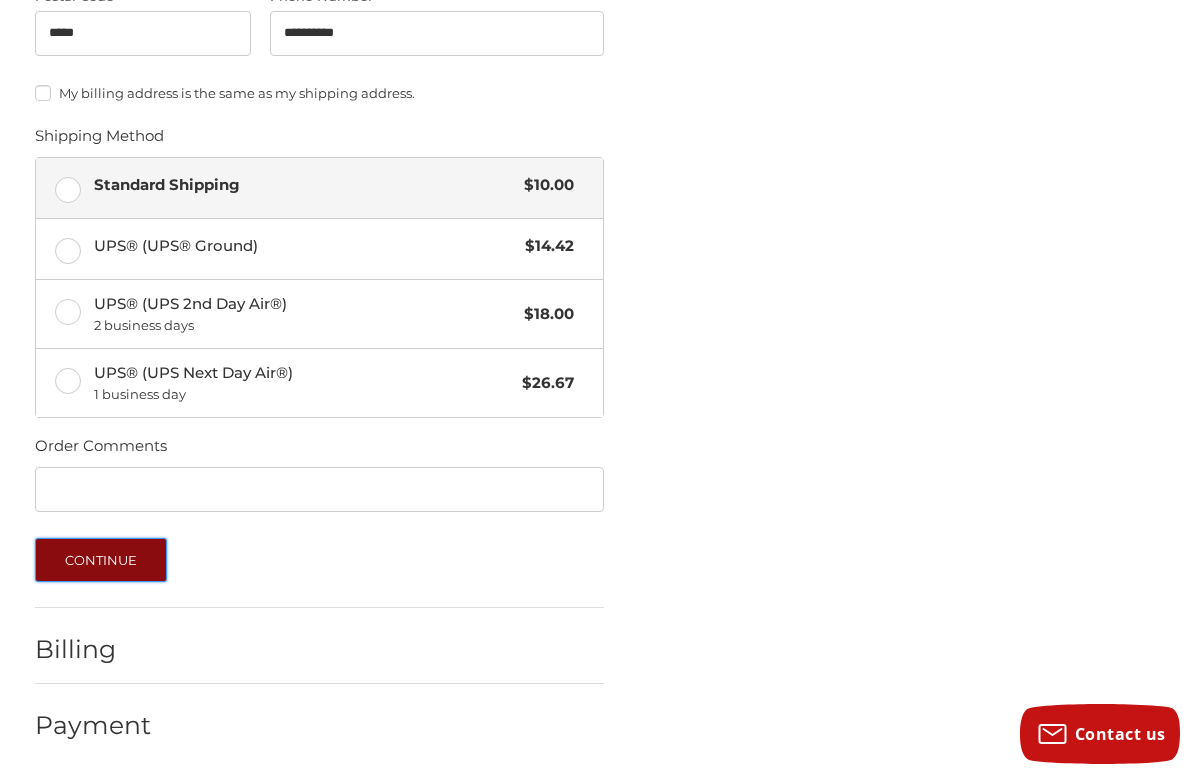 click on "Continue" at bounding box center (101, 560) 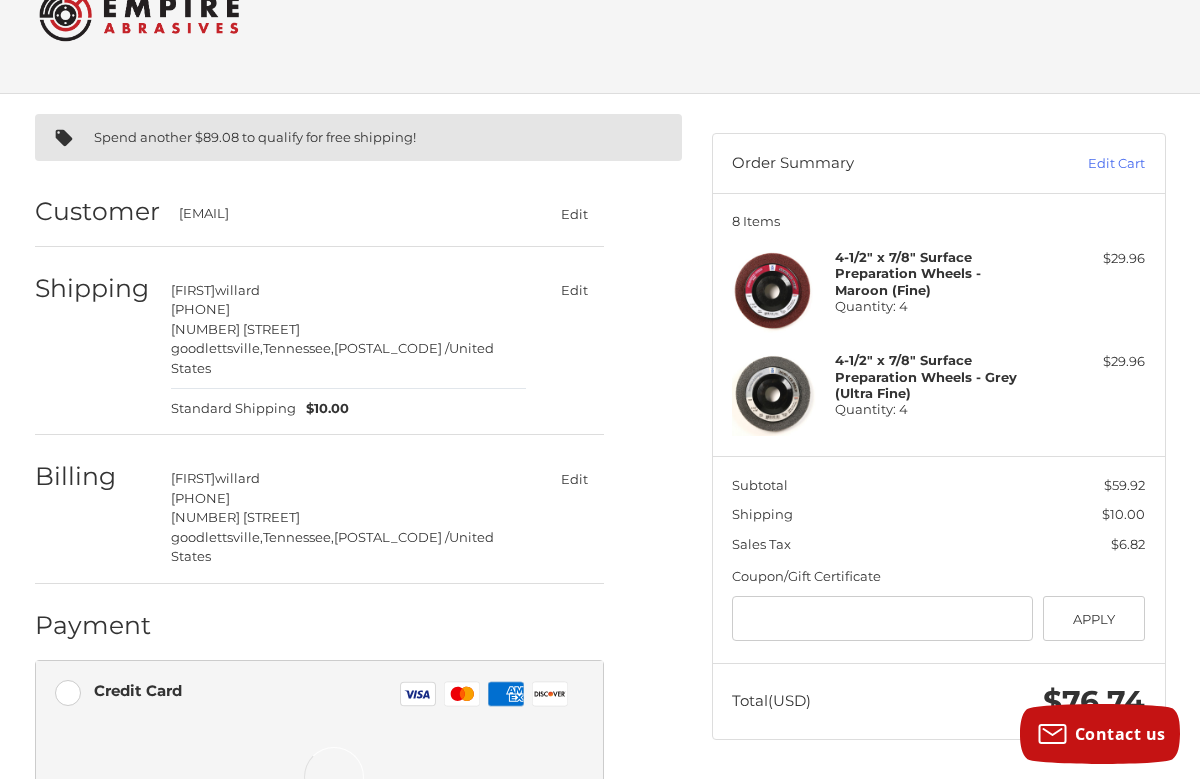 scroll, scrollTop: 452, scrollLeft: 0, axis: vertical 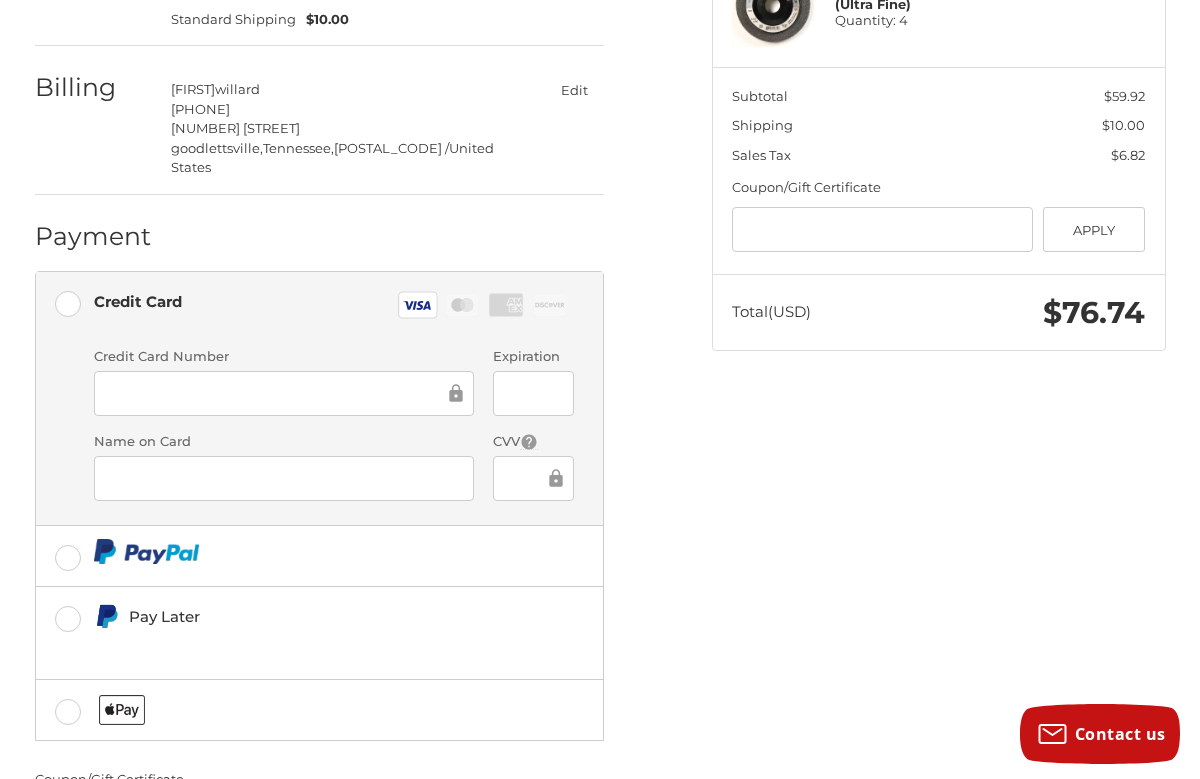 click on "Spend another $89.08 to qualify for free shipping! Customer [EMAIL] Edit Shipping [FIRST] [LAST] [PHONE] [NUMBER] [STREET], [CITY], [STATE], [POSTAL_CODE] / United States Standard Shipping $10.00 Edit Billing [FIRST] [LAST] [PHONE] [NUMBER] [STREET], [CITY], [STATE], [POSTAL_CODE] / United States Edit Payment Payment Methods Credit Card Credit Card Visa Master Amex Discover Credit card Credit Card Number Expiration Name on Card CVV Pay Later Redeemable Payments Coupon/Gift Certificate Gift Certificate or Coupon Code Apply Place Order Order Summary Edit Cart 8 Items 4-1/2" x 7/8" Surface Preparation Wheels - Maroon (Fine) Quantity: 4 $29.96 4-1/2" x 7/8" Surface Preparation Wheels - Grey (Ultra Fine) Quantity: 4 $29.96 Subtotal    $59.92 Shipping    $10.00 Sales Tax    $6.82 Coupon/Gift Certificate Gift Certificate or Coupon Code Apply Total  (USD)    $76.74" at bounding box center [600, 337] 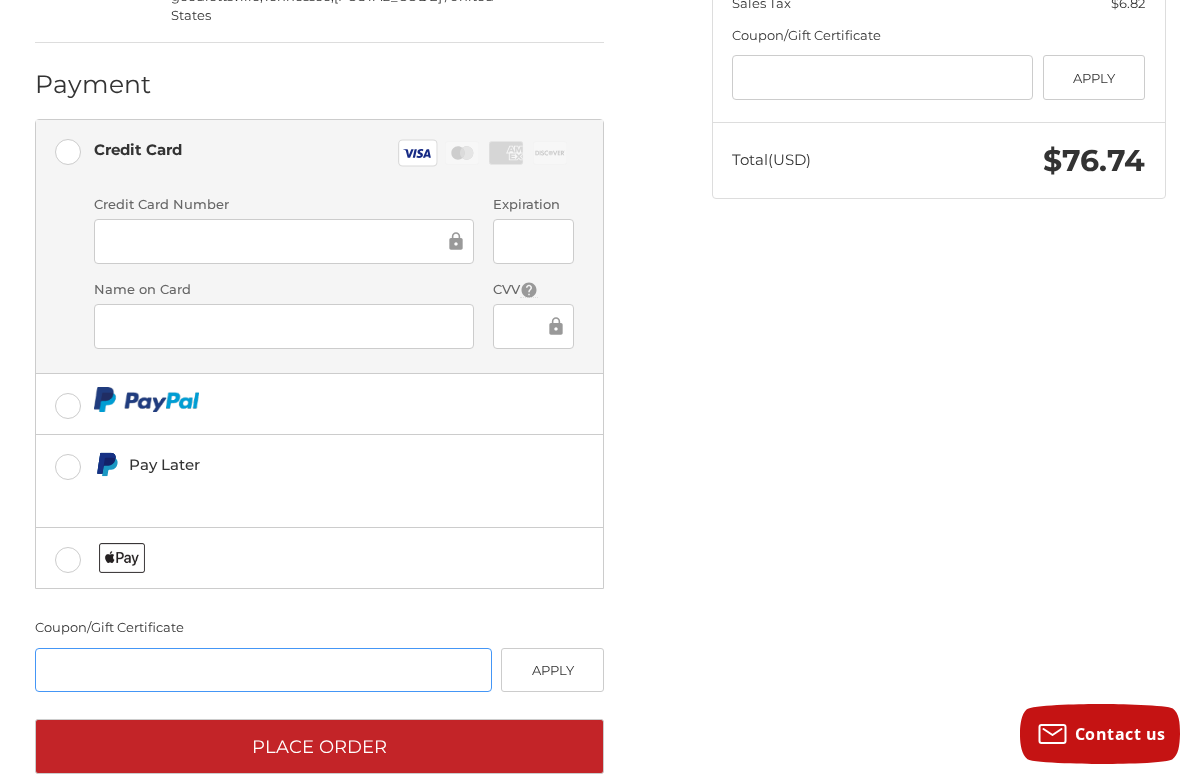 click at bounding box center (263, 670) 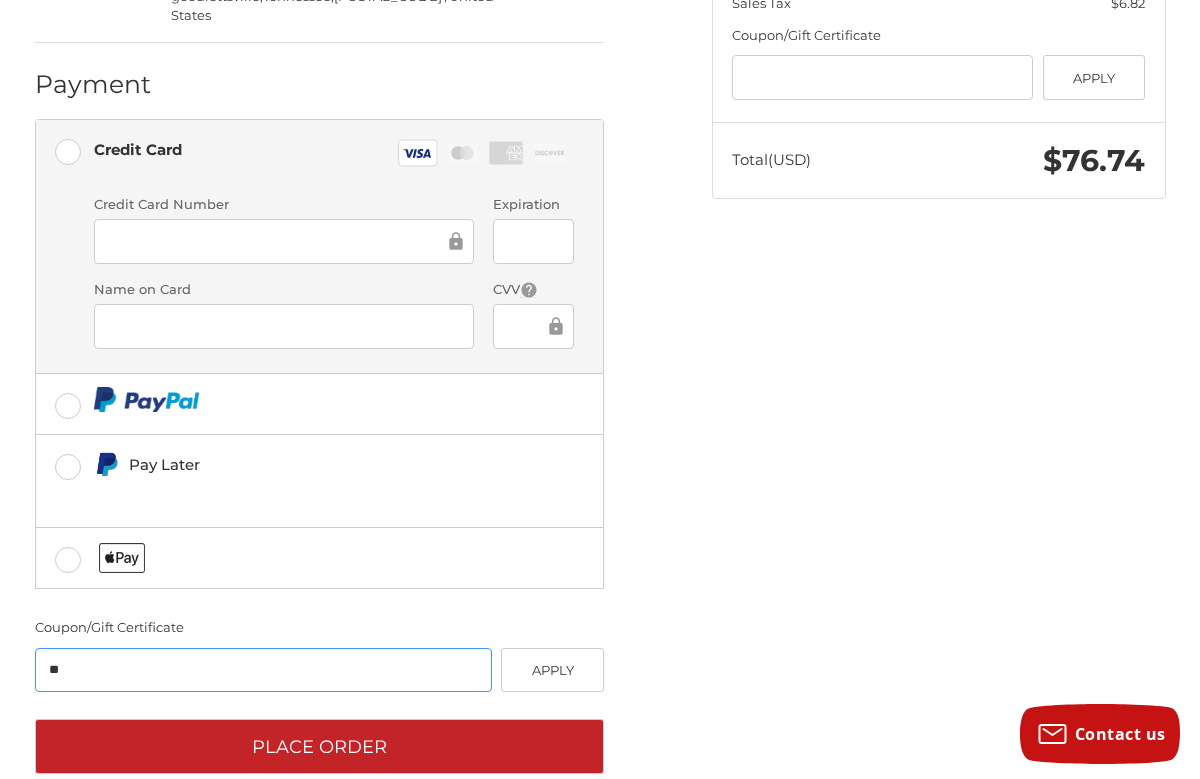 type on "*" 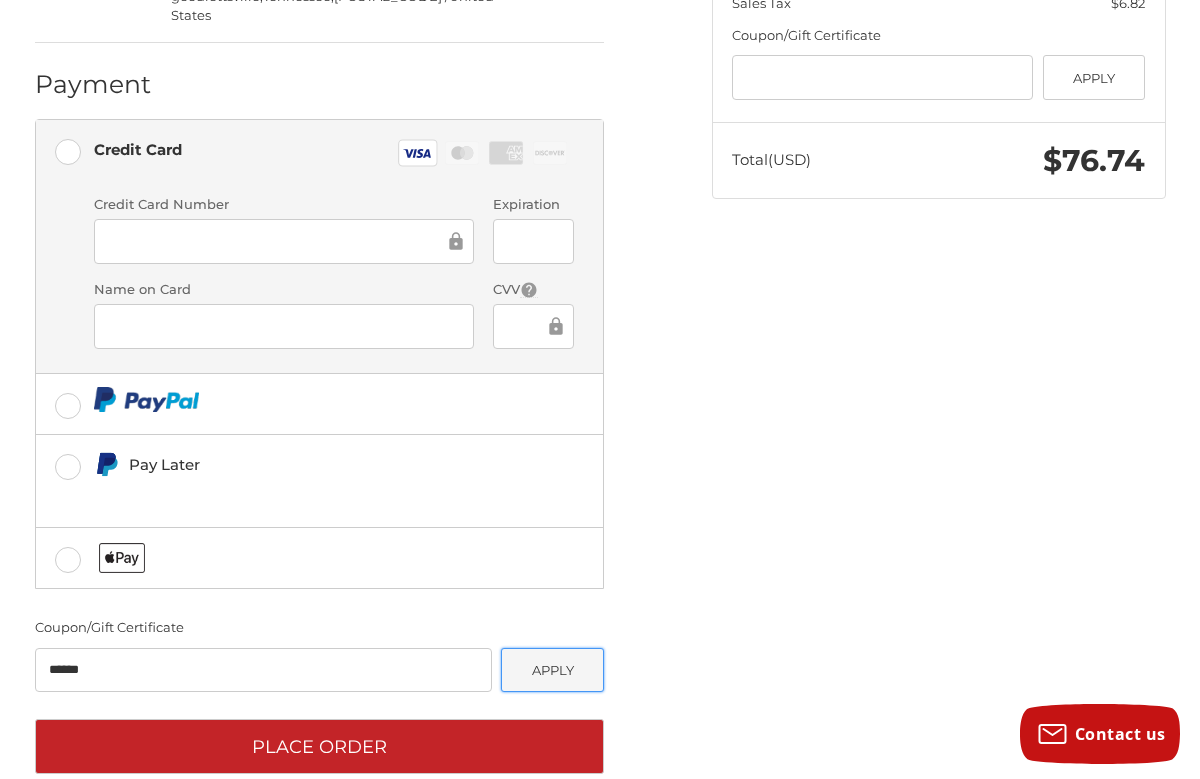 click on "Apply" at bounding box center [552, 670] 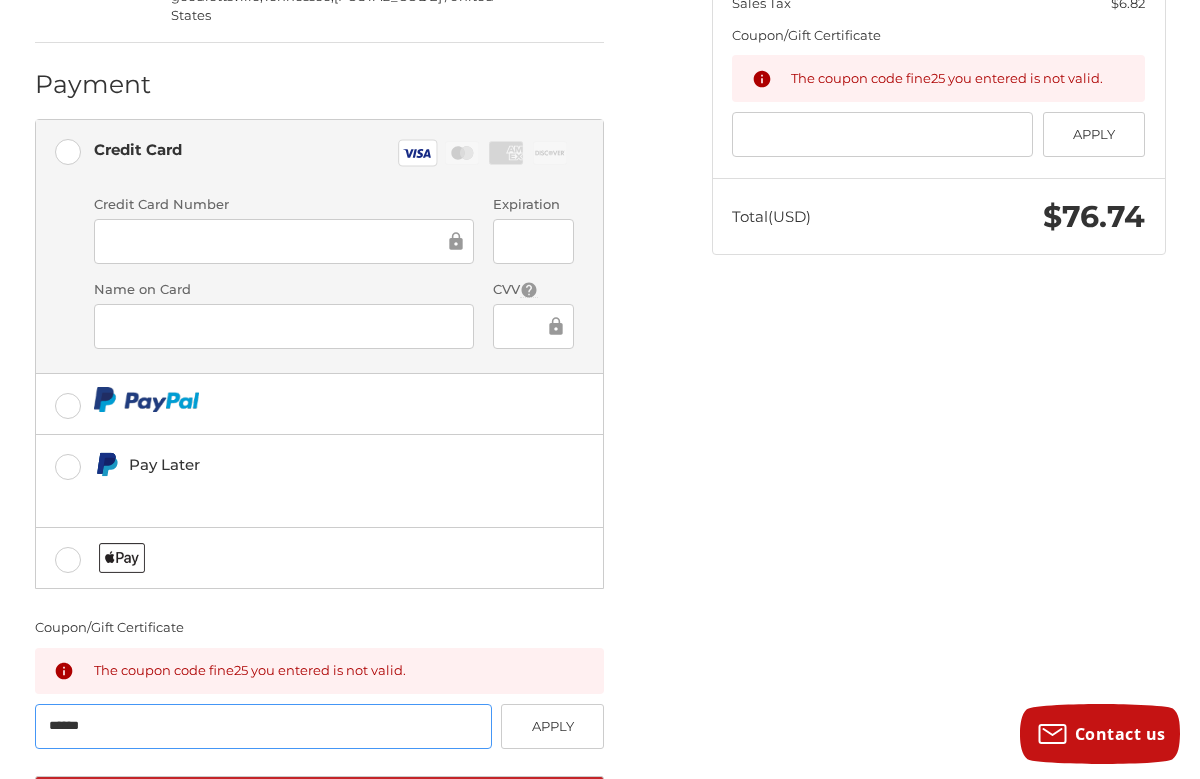 click on "******" at bounding box center [263, 726] 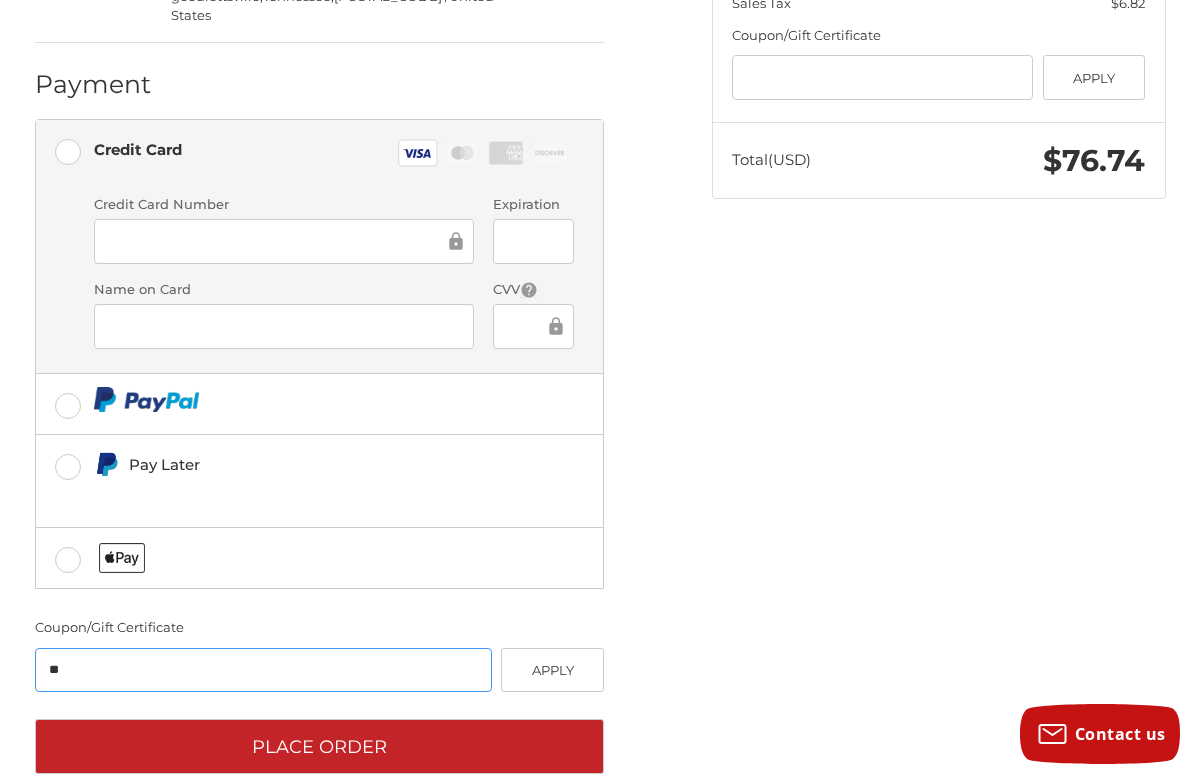 type on "*" 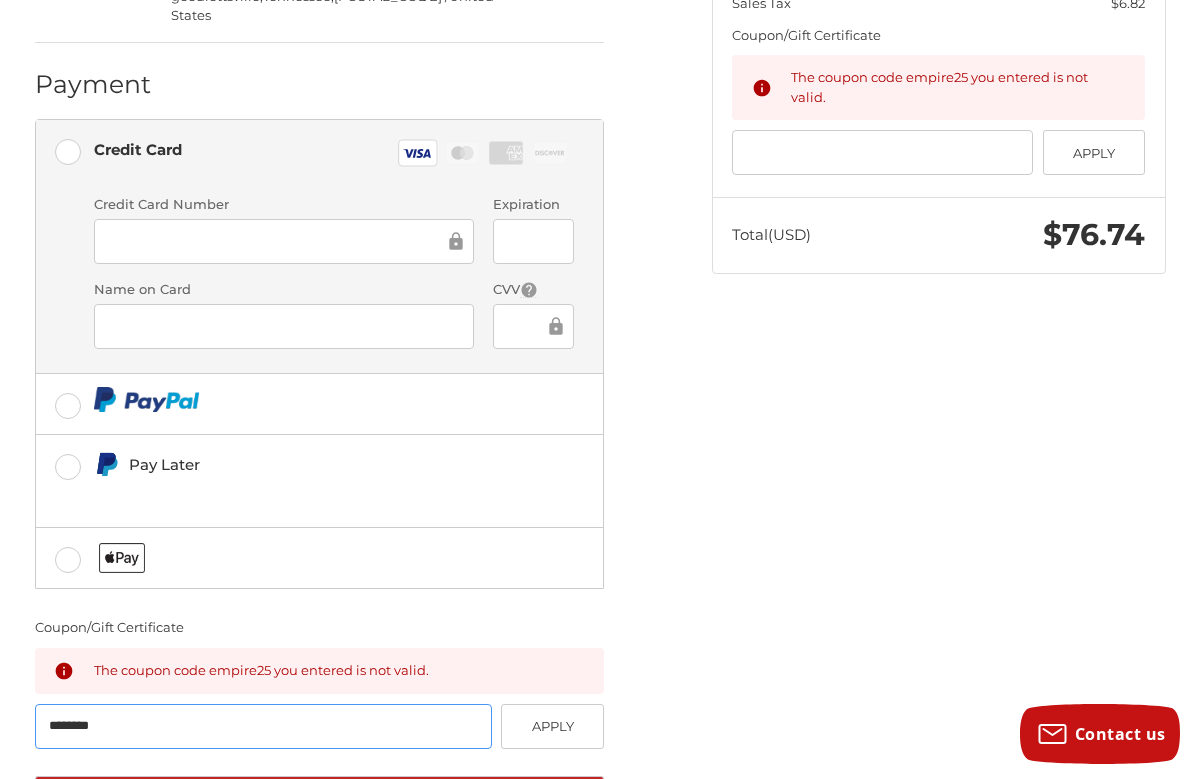 click on "********" at bounding box center [263, 726] 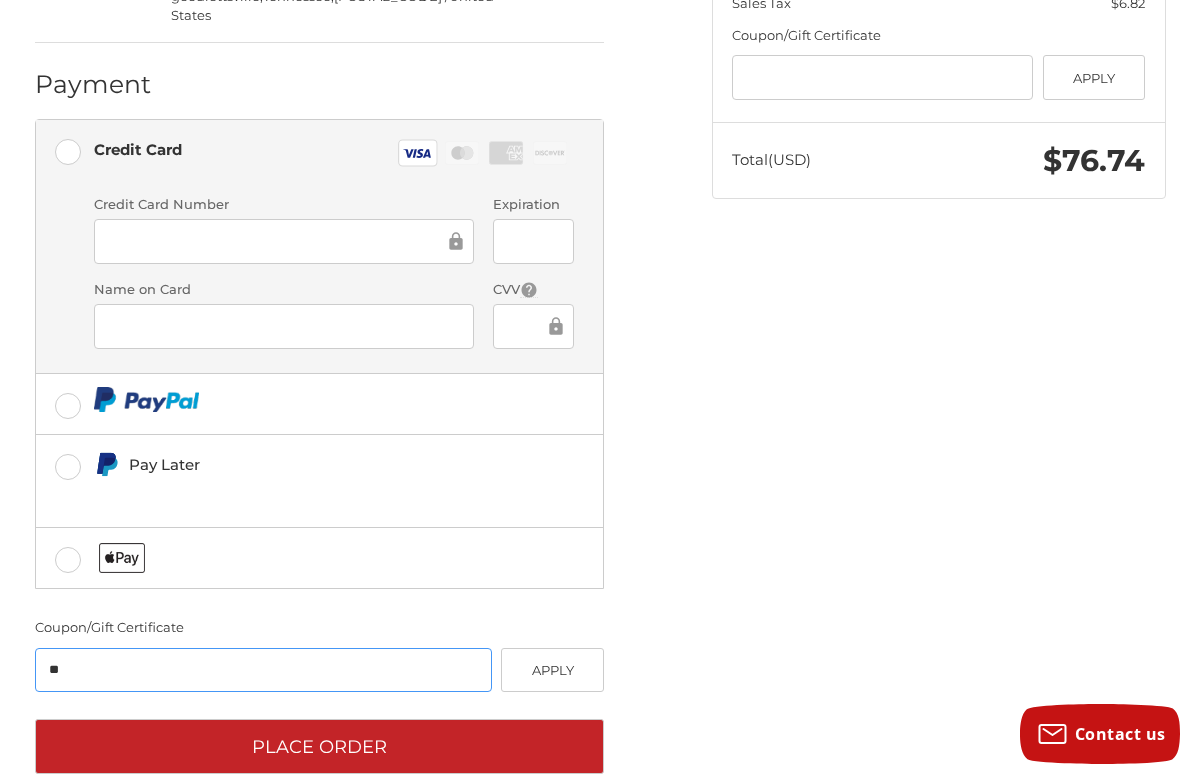 type on "*" 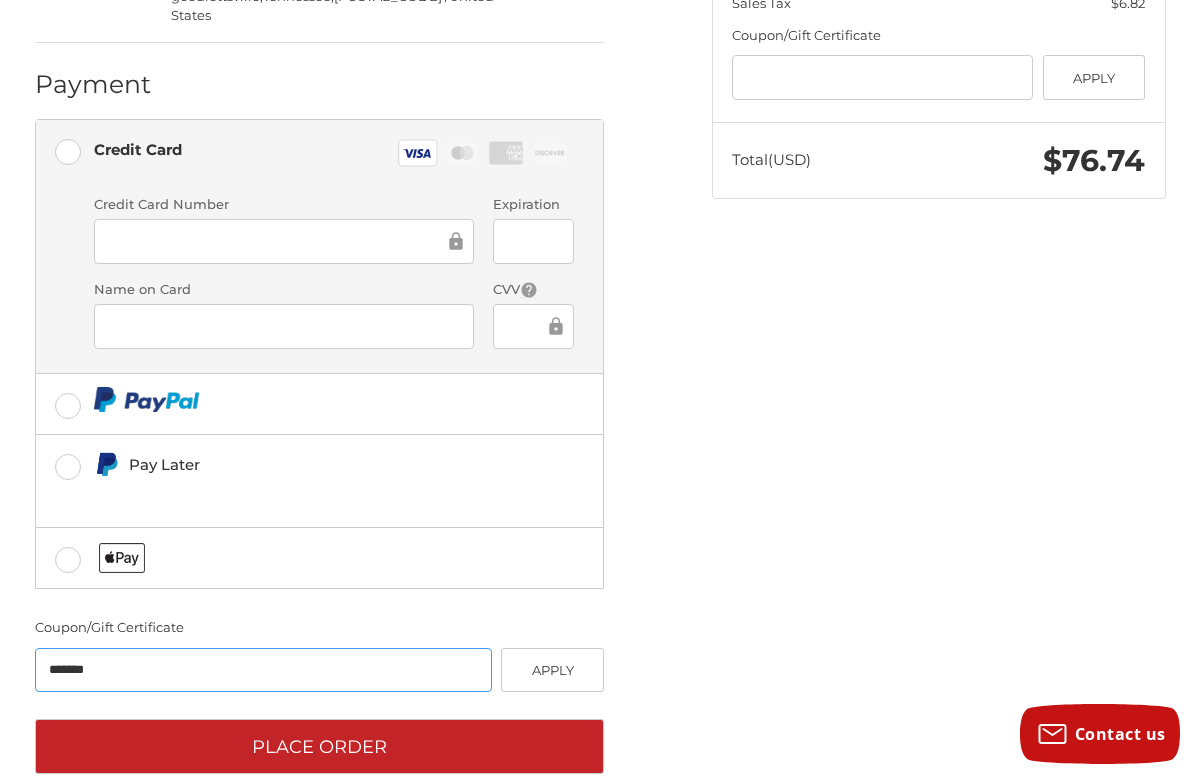 type on "********" 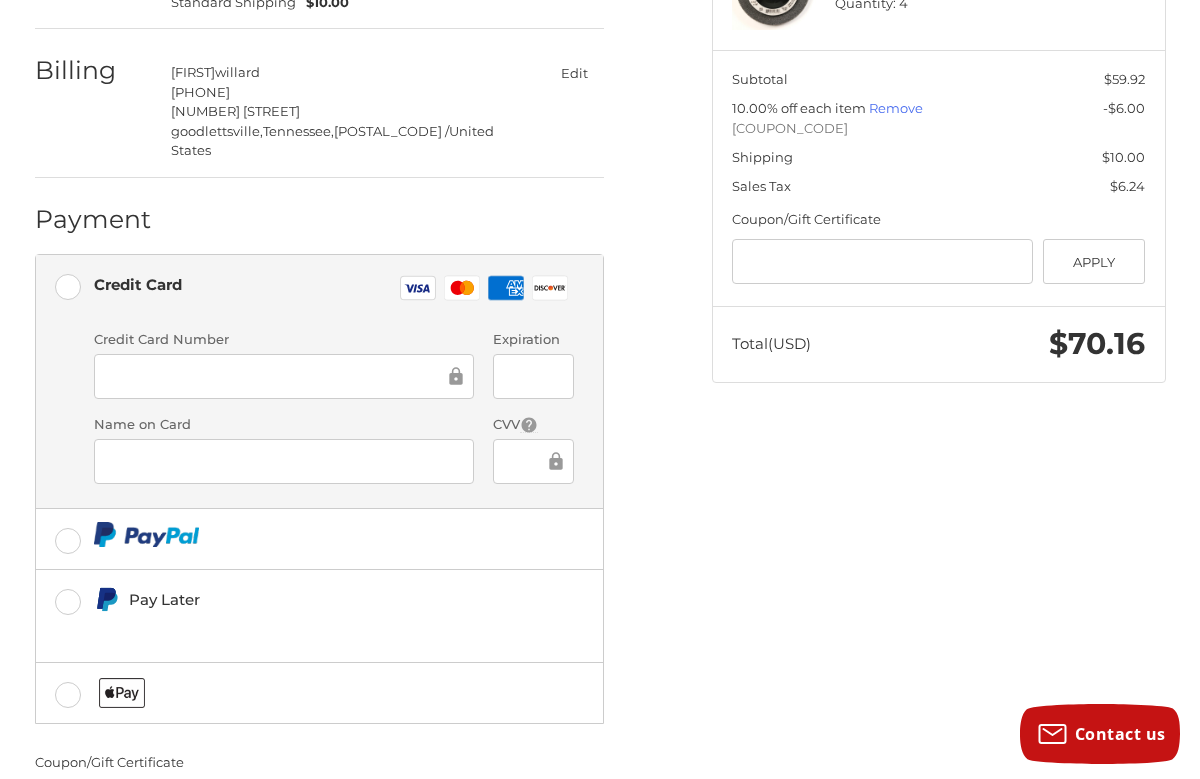 scroll, scrollTop: 471, scrollLeft: 0, axis: vertical 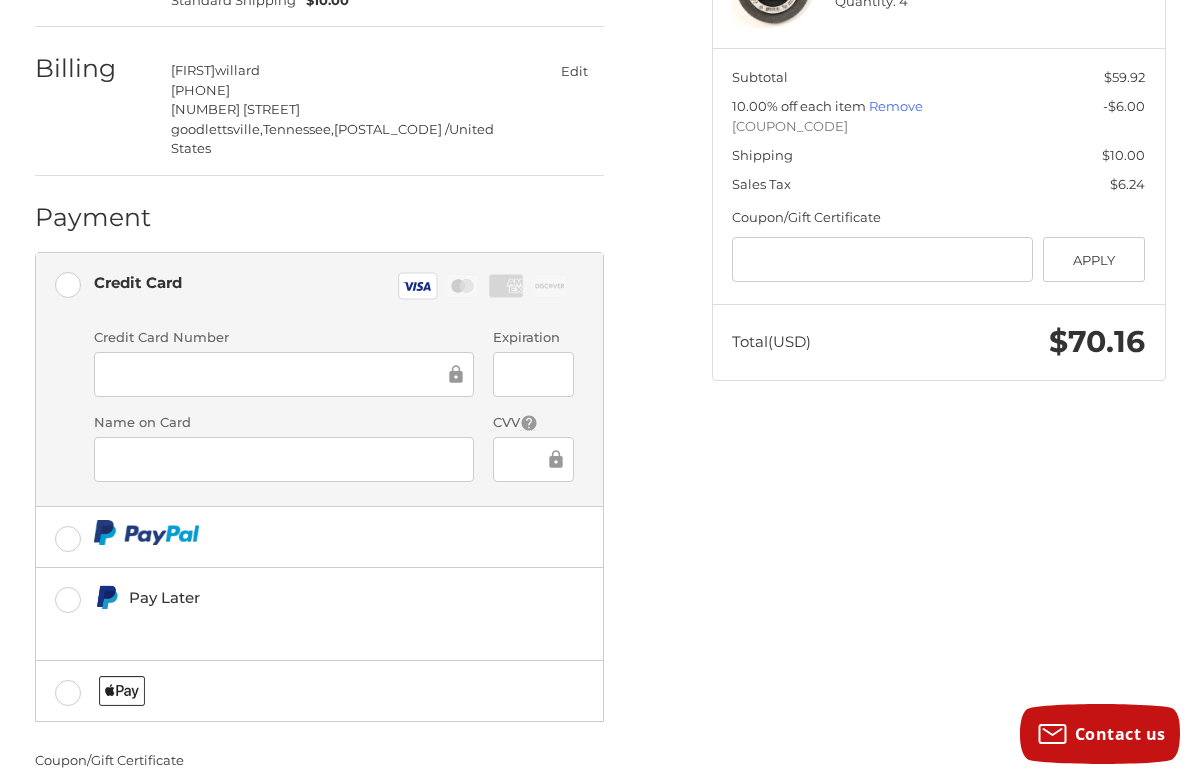 click on "Spend another $89.08 to qualify for free shipping! Customer [EMAIL] Edit Shipping [FIRST] [LAST] [PHONE] [NUMBER] [STREET], [CITY], [STATE], [POSTAL_CODE] / United States Standard Shipping $10.00 Edit Billing [FIRST] [LAST] [PHONE] [NUMBER] [STREET], [CITY], [STATE], [POSTAL_CODE] / United States Edit Payment Payment Methods Credit Card Credit Card Visa Master Amex Discover Credit card Credit Card Number Expiration Name on Card CVV Pay Later Redeemable Payments Coupon/Gift Certificate Gift Certificate or Coupon Code Apply Applied 10.00% off each item   Coupon [COUPON_CODE] Place Order Order Summary Edit Cart 8 Items 4-1/2" x 7/8" Surface Preparation Wheels - Maroon (Fine) Quantity: 4 $29.96 4-1/2" x 7/8" Surface Preparation Wheels - Grey (Ultra Fine) Quantity: 4 $29.96 Subtotal    $59.92 10.00% off each item    Remove -$6.00 [COUPON_CODE] Shipping    $10.00 Sales Tax    $6.24 Coupon/Gift Certificate Gift Certificate or Coupon Code Apply Total  (USD)    $70.16" at bounding box center [600, 364] 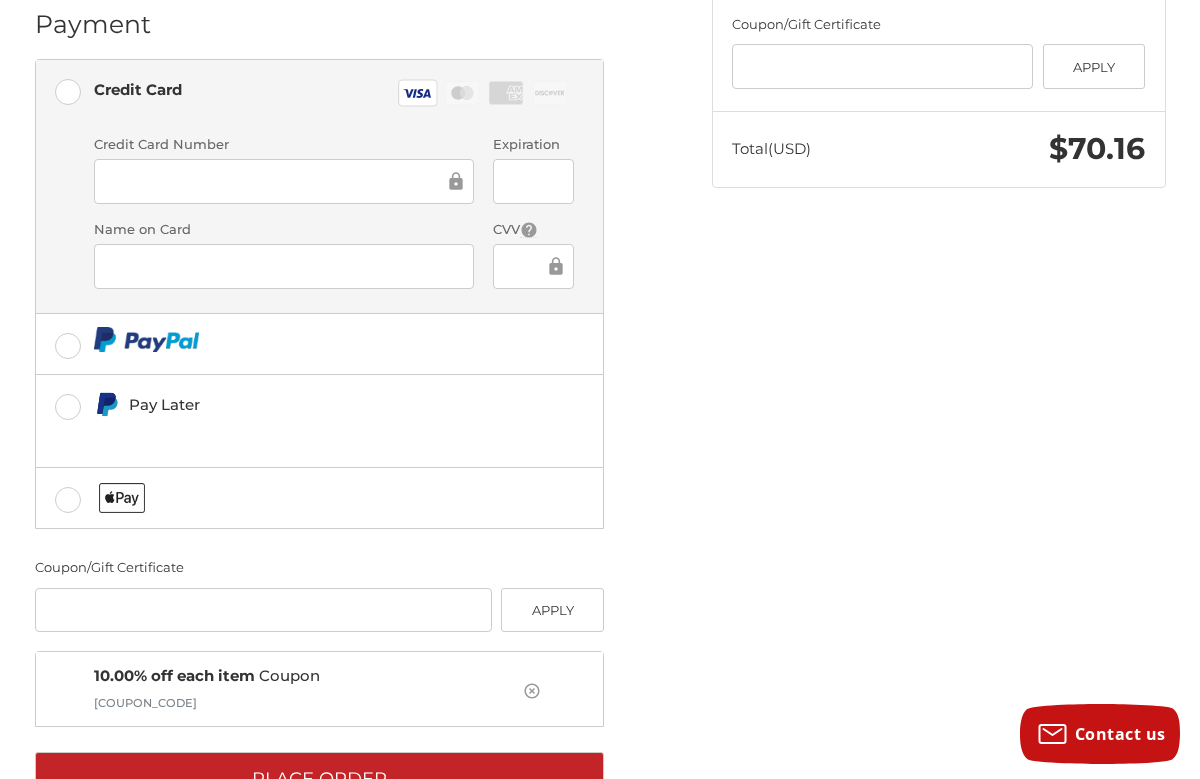 scroll, scrollTop: 696, scrollLeft: 0, axis: vertical 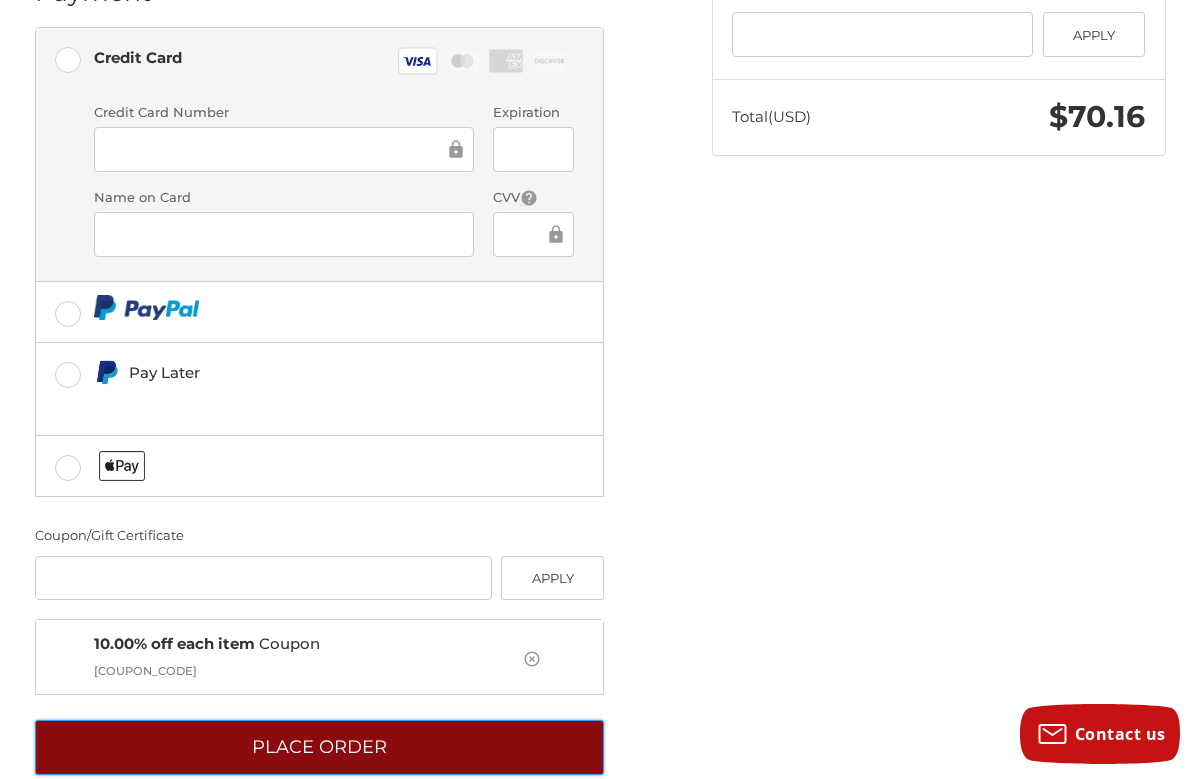 click on "Place Order" at bounding box center [319, 747] 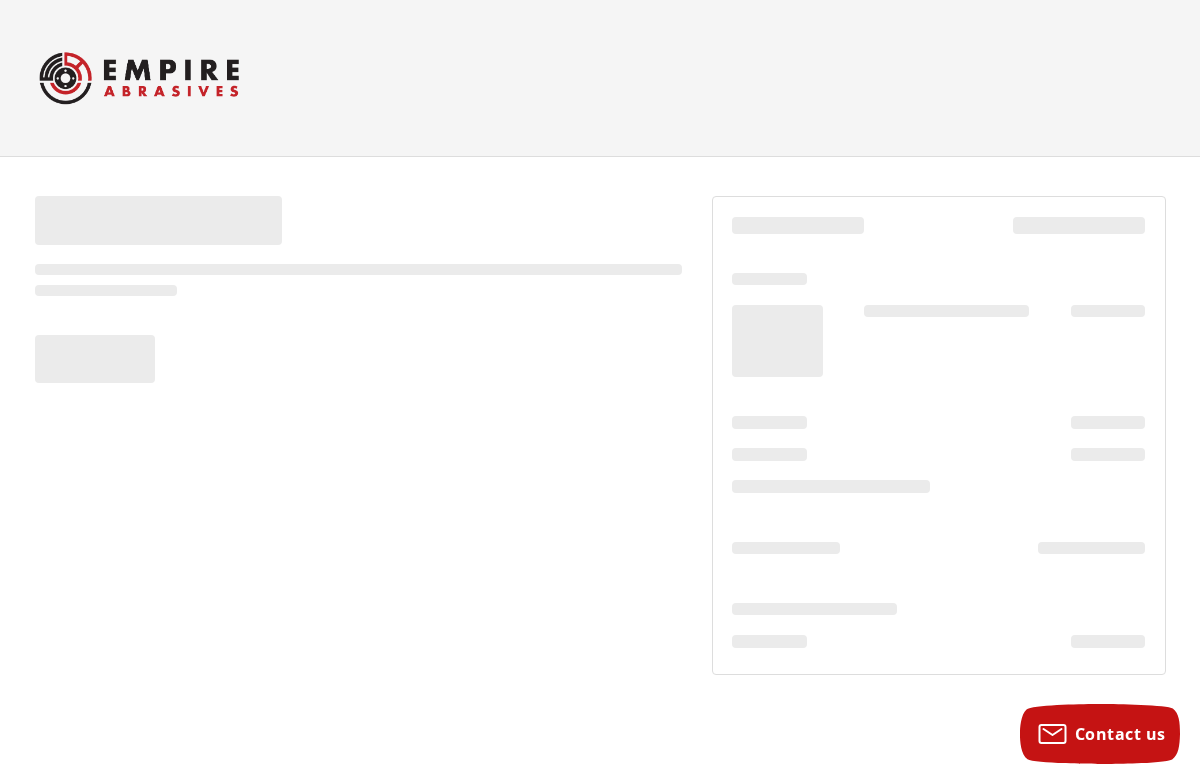 scroll, scrollTop: 0, scrollLeft: 0, axis: both 